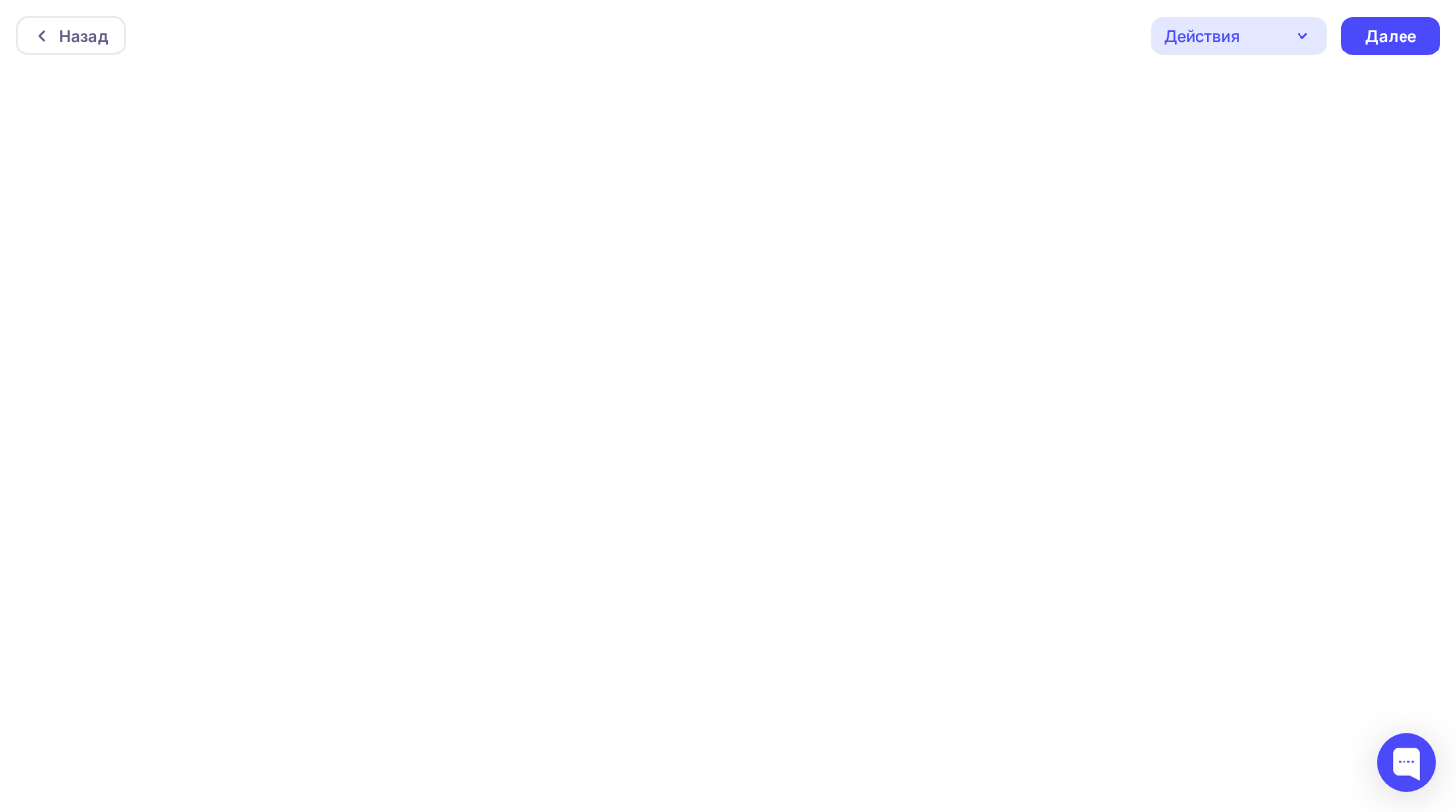 scroll, scrollTop: 5, scrollLeft: 0, axis: vertical 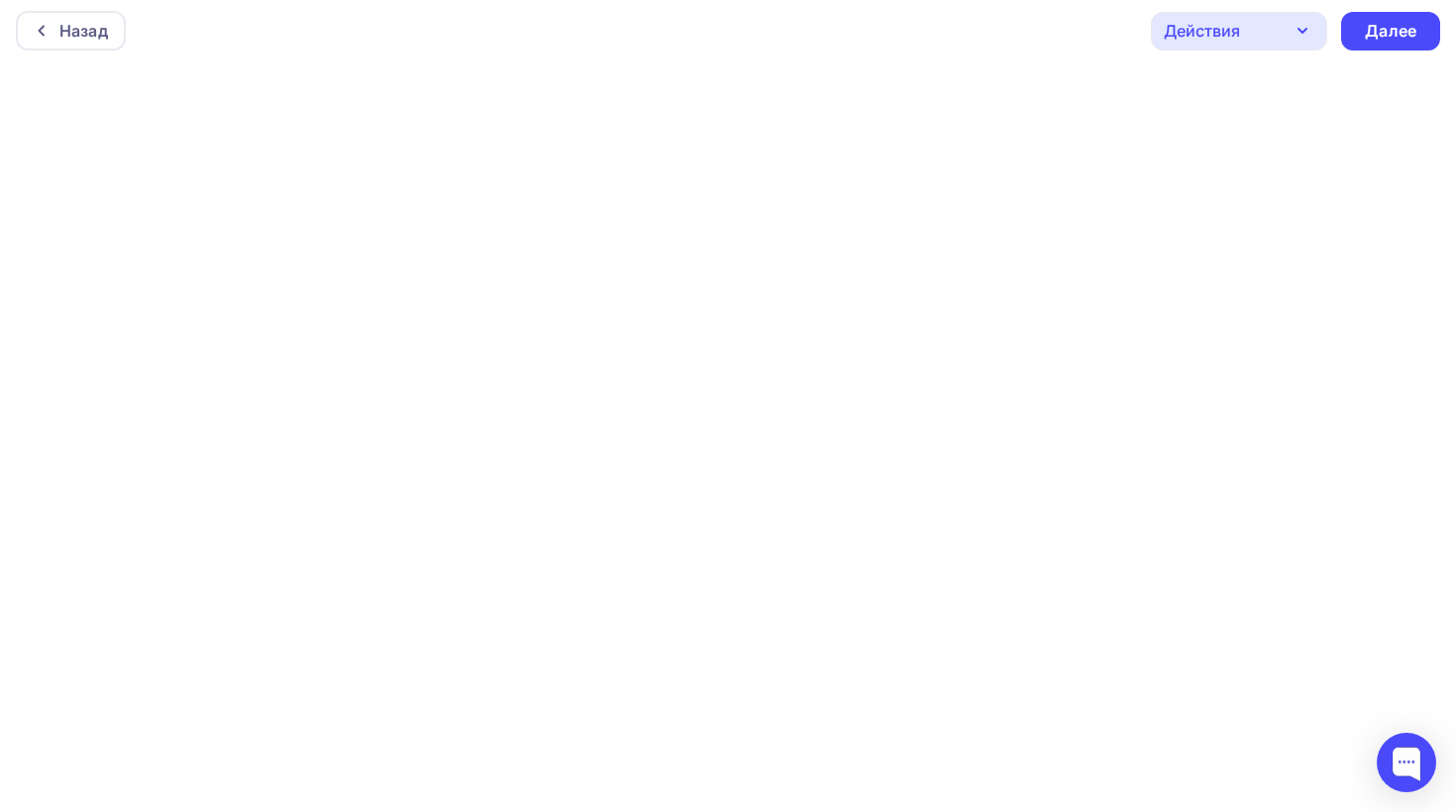 click on "Назад
Действия
Отправить тестовое письмо             Предпросмотр               Сохранить в Мои шаблоны               Выйти без сохранения               Далее" at bounding box center [728, 31] 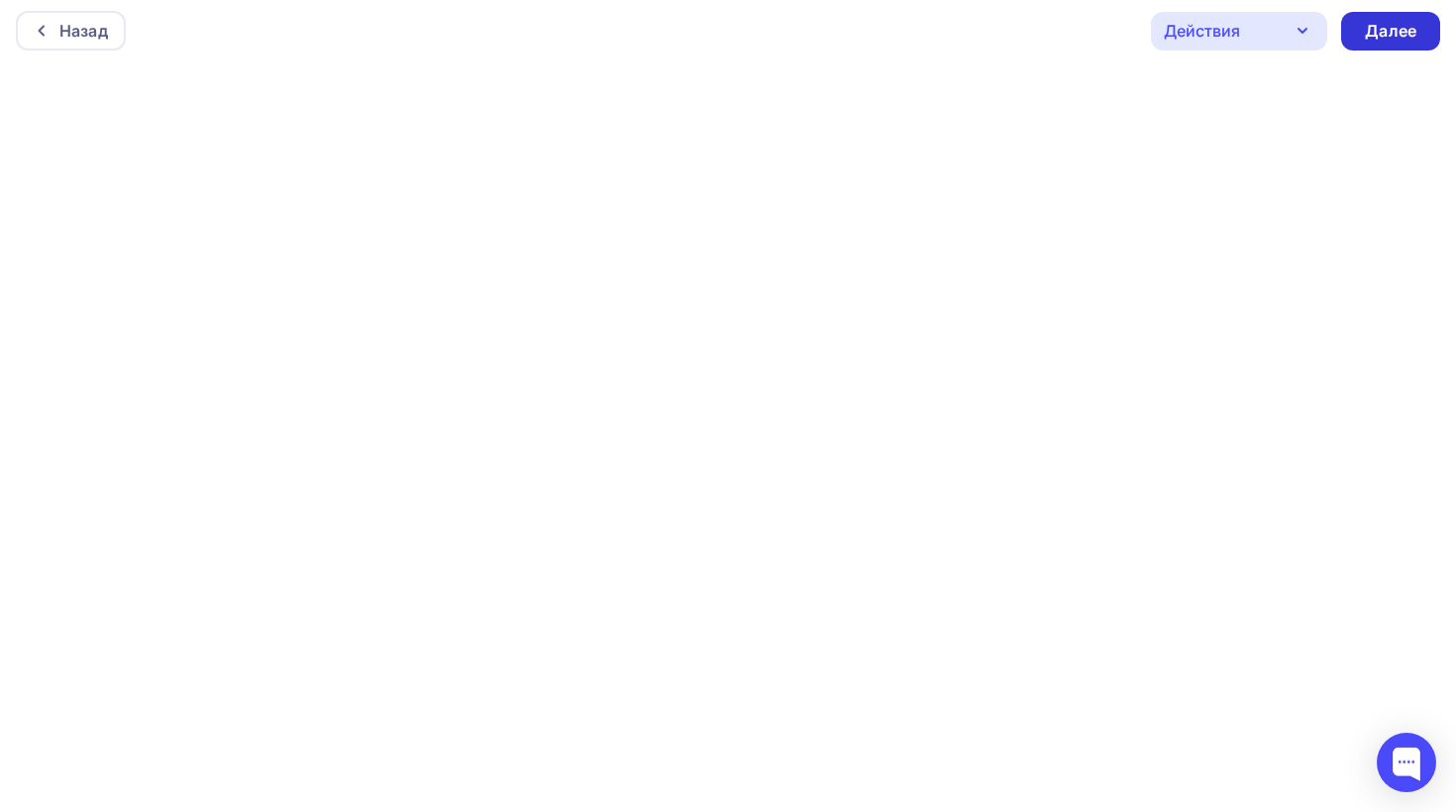 click on "Далее" at bounding box center (1391, 31) 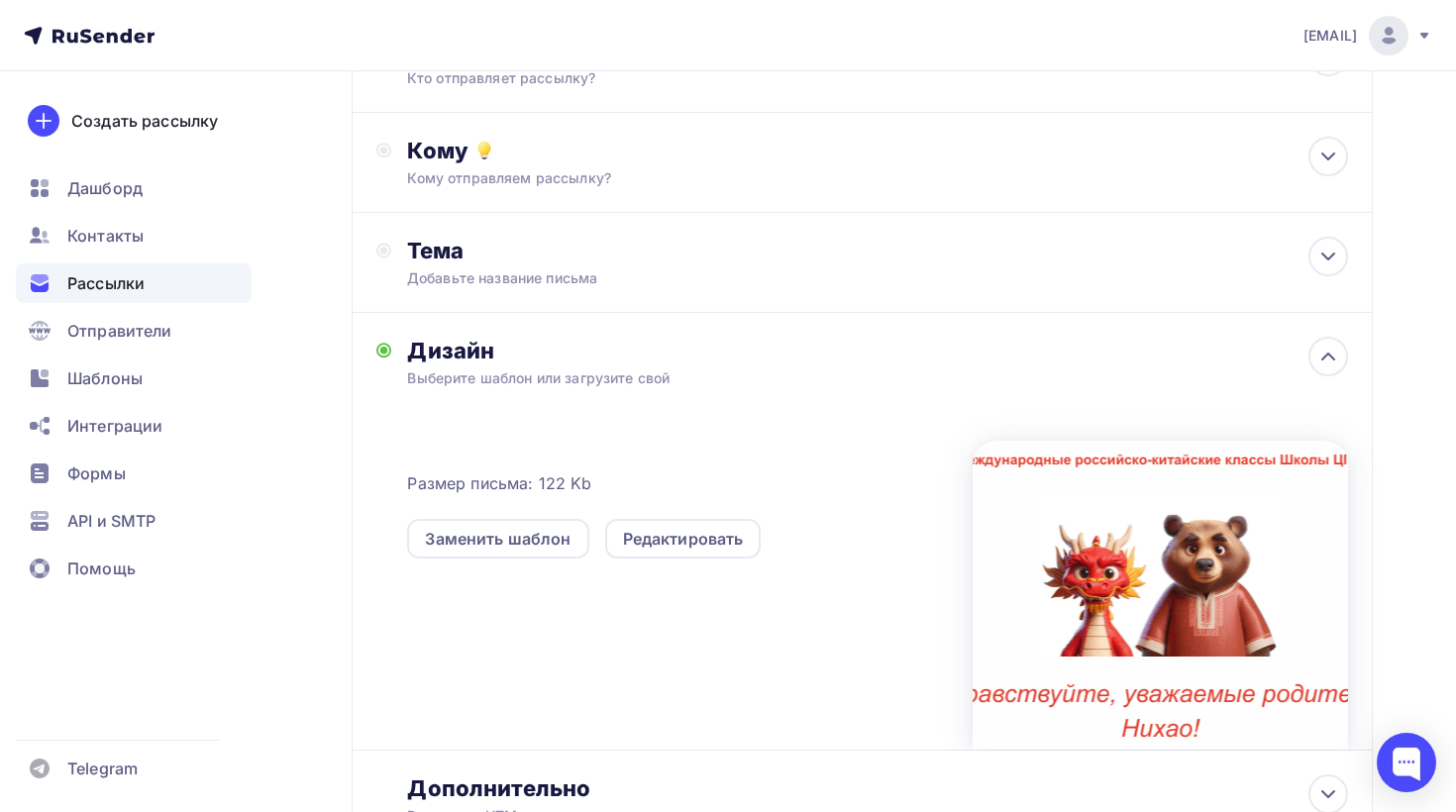 scroll, scrollTop: 230, scrollLeft: 0, axis: vertical 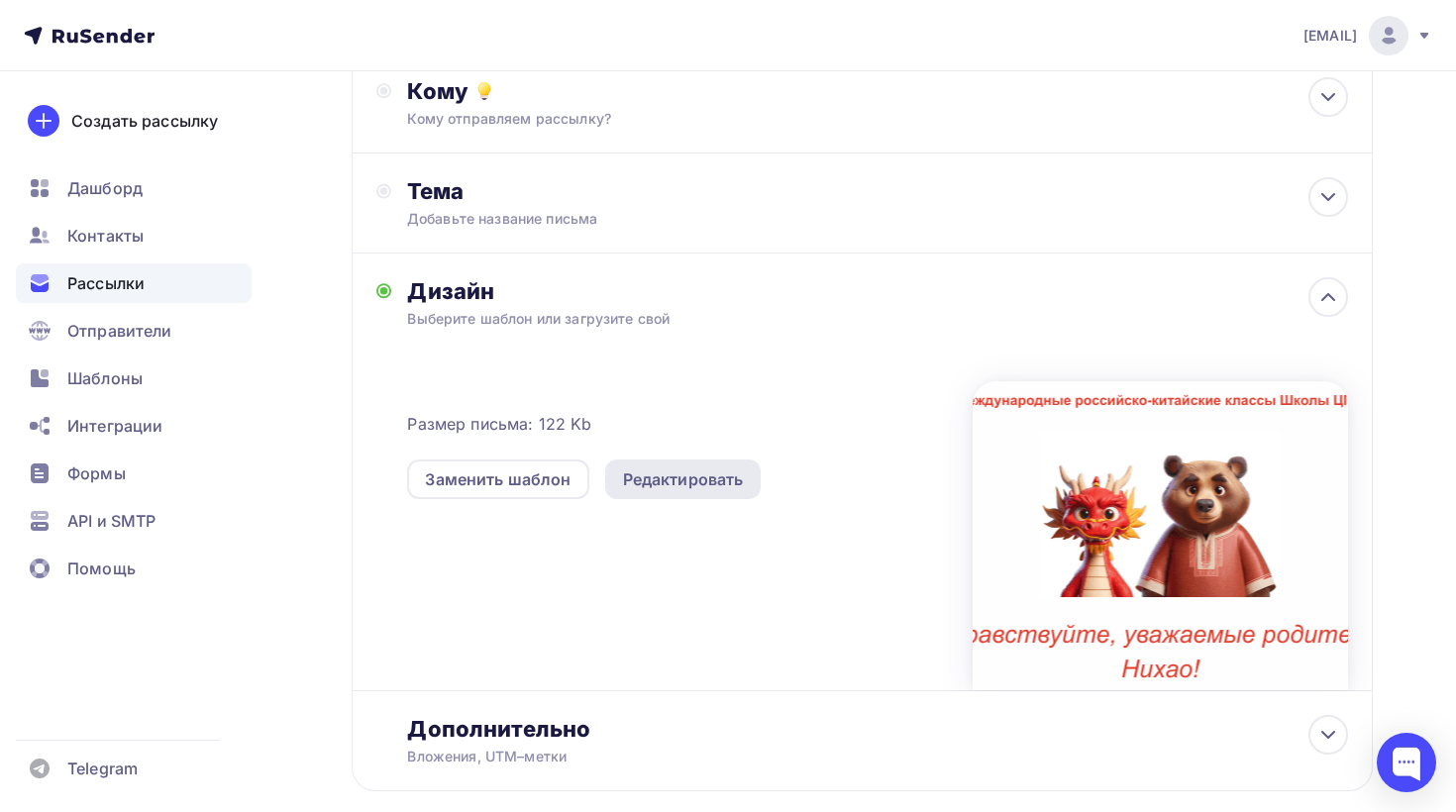 click on "Редактировать" at bounding box center (683, 479) 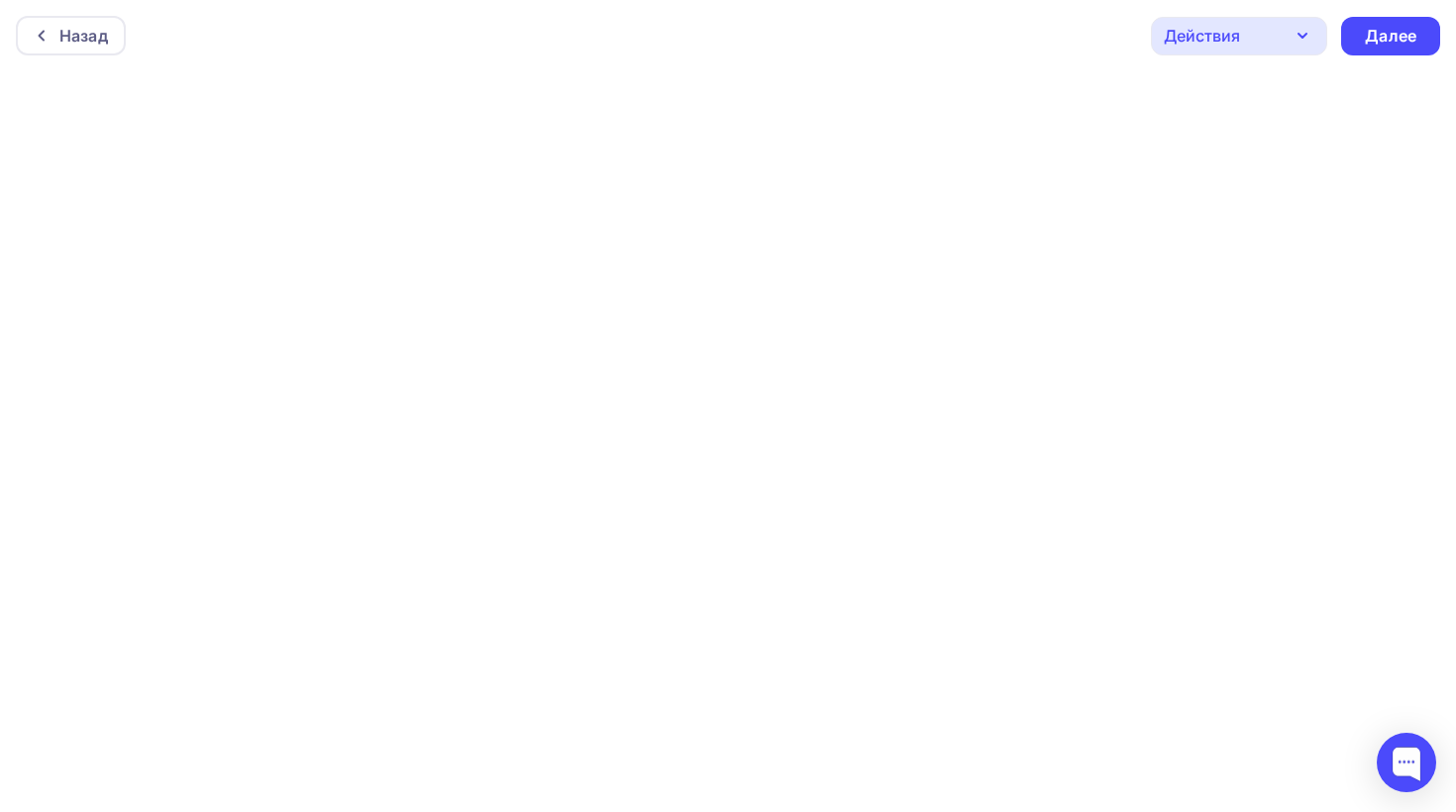 click 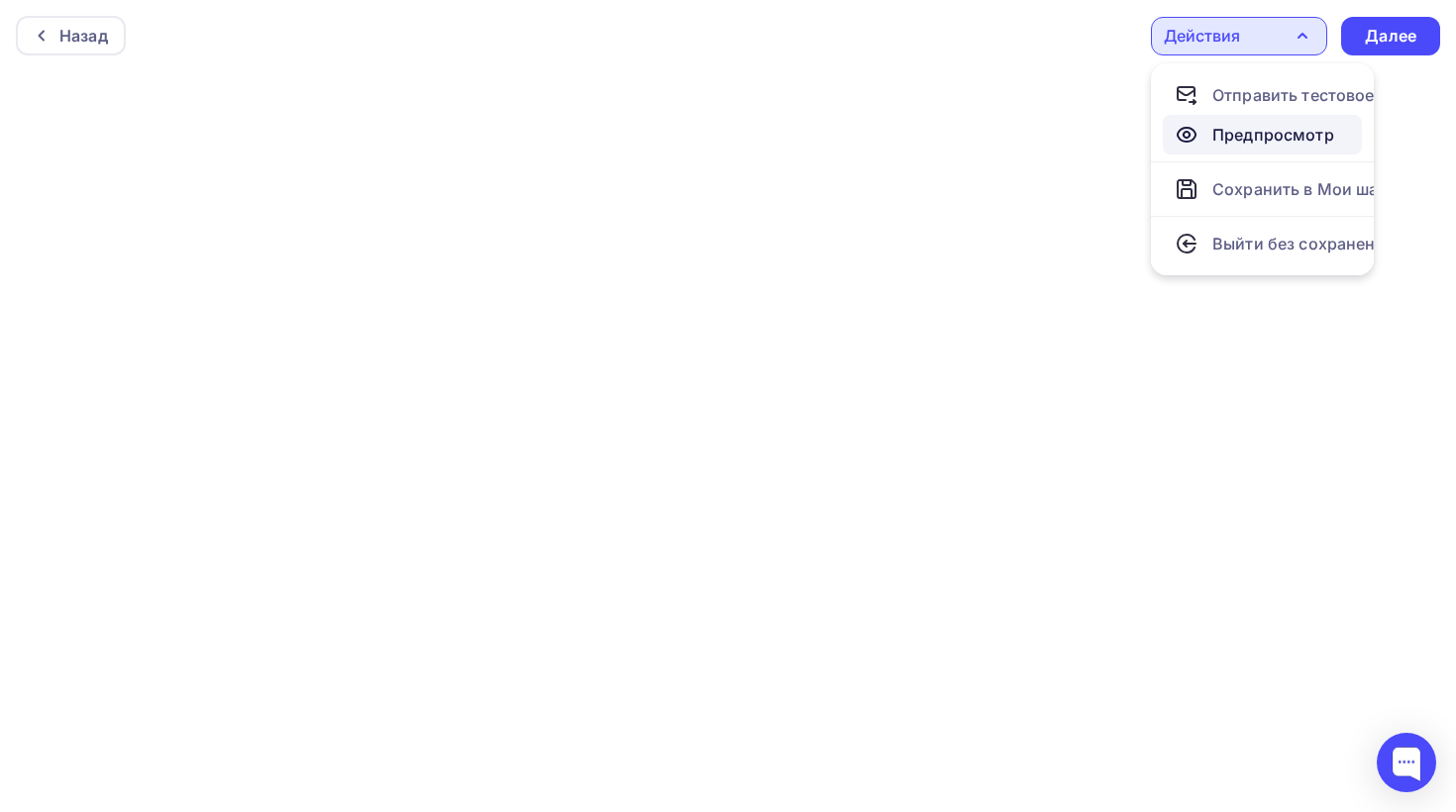 click on "Предпросмотр" at bounding box center (1273, 135) 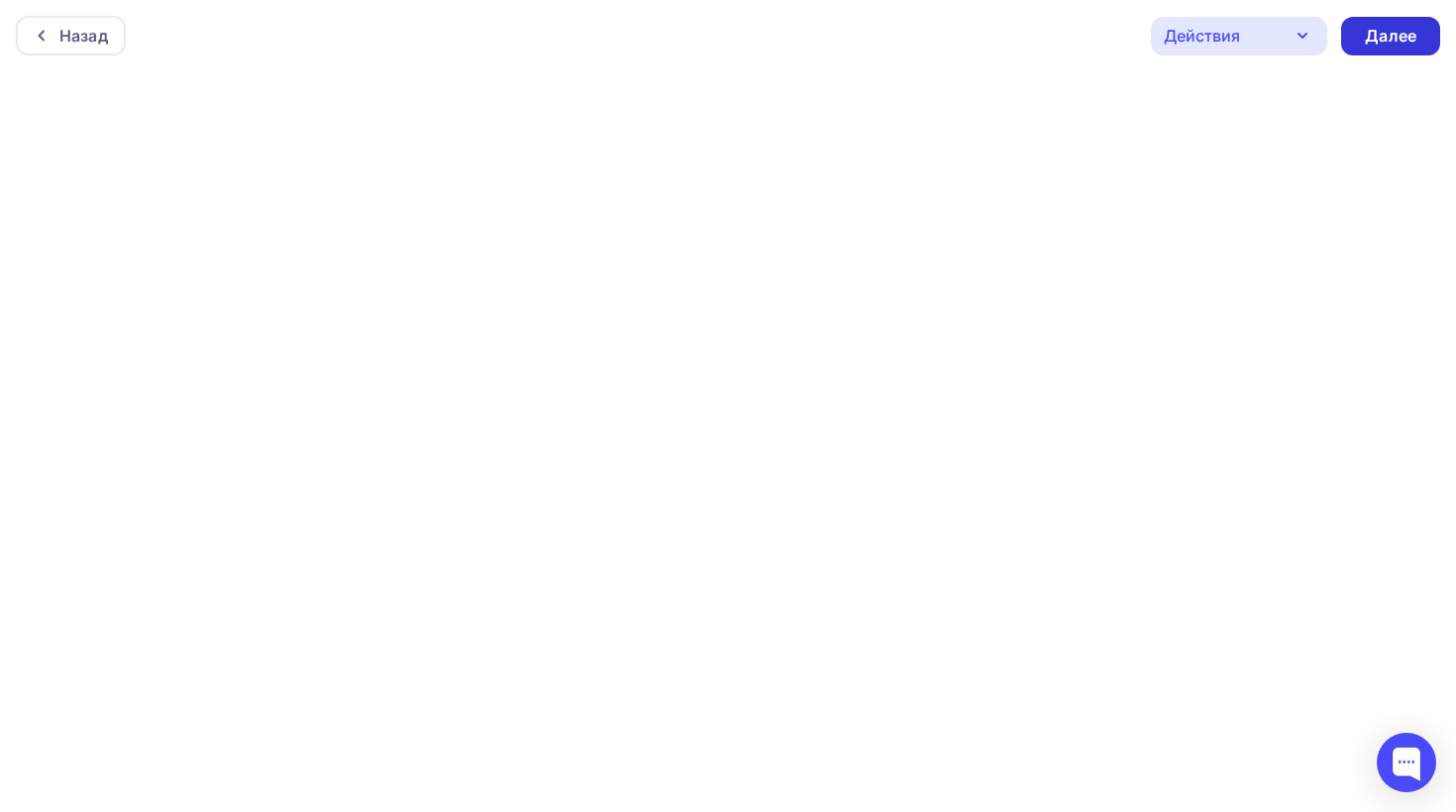 click on "Далее" at bounding box center (1391, 36) 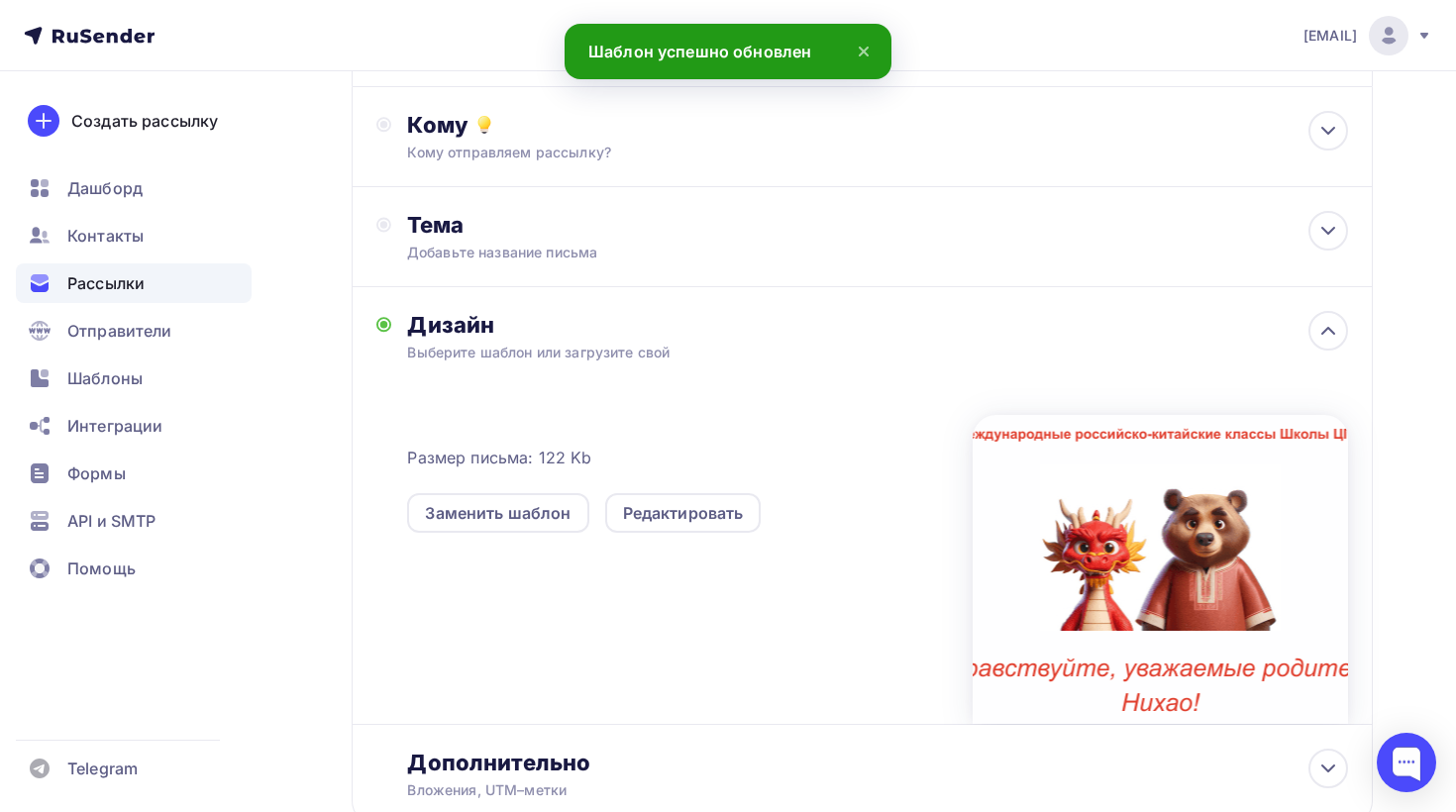 scroll, scrollTop: 340, scrollLeft: 0, axis: vertical 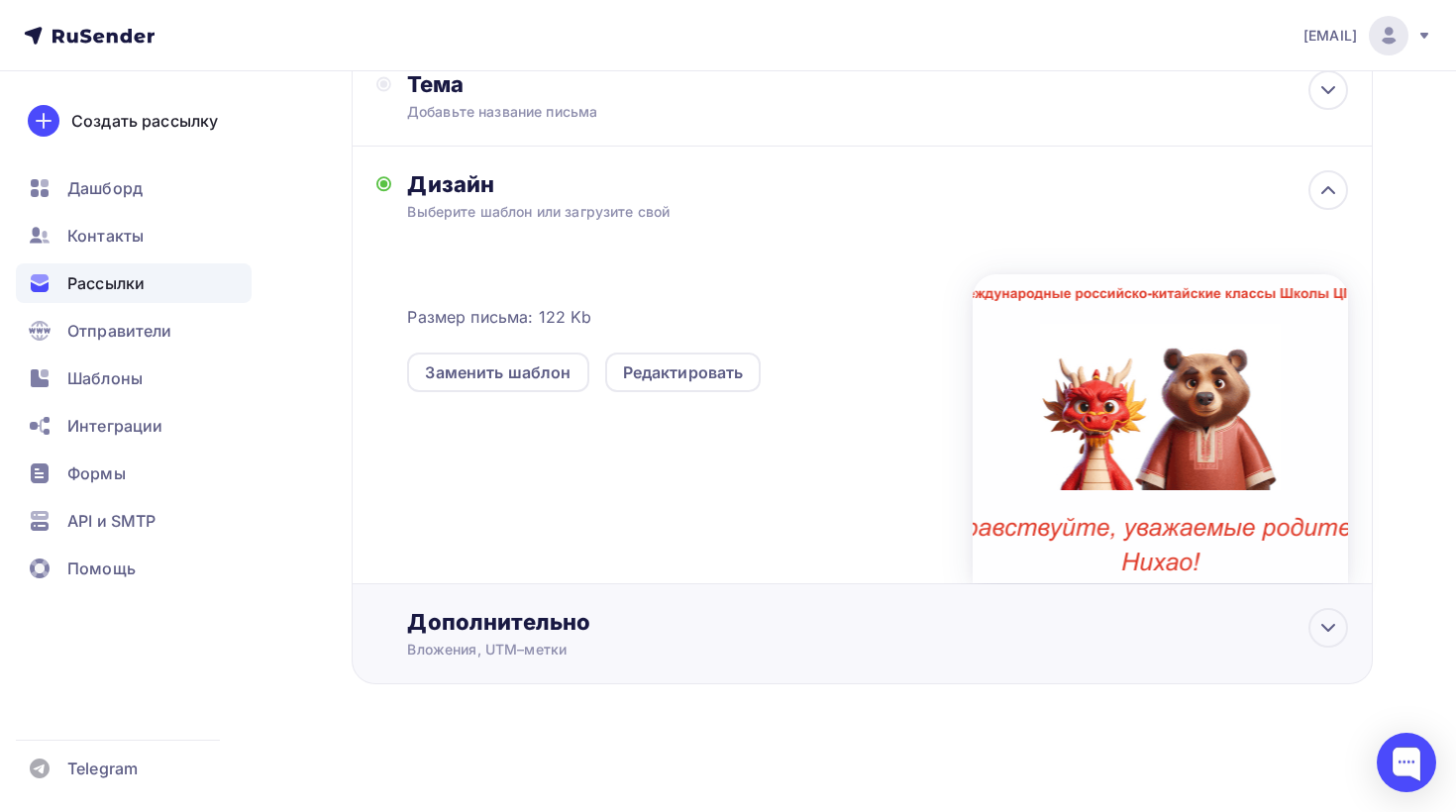 click on "Дополнительно
Вложения, UTM–метки
Вложения                                                                                                 Добавить файл
Максимальный суммарный размер прикрепляемых файлов — 5 Мб.
UTM-метки
Название кампании
Источник кампании
Тип трафика
Сохранить" at bounding box center [878, 634] 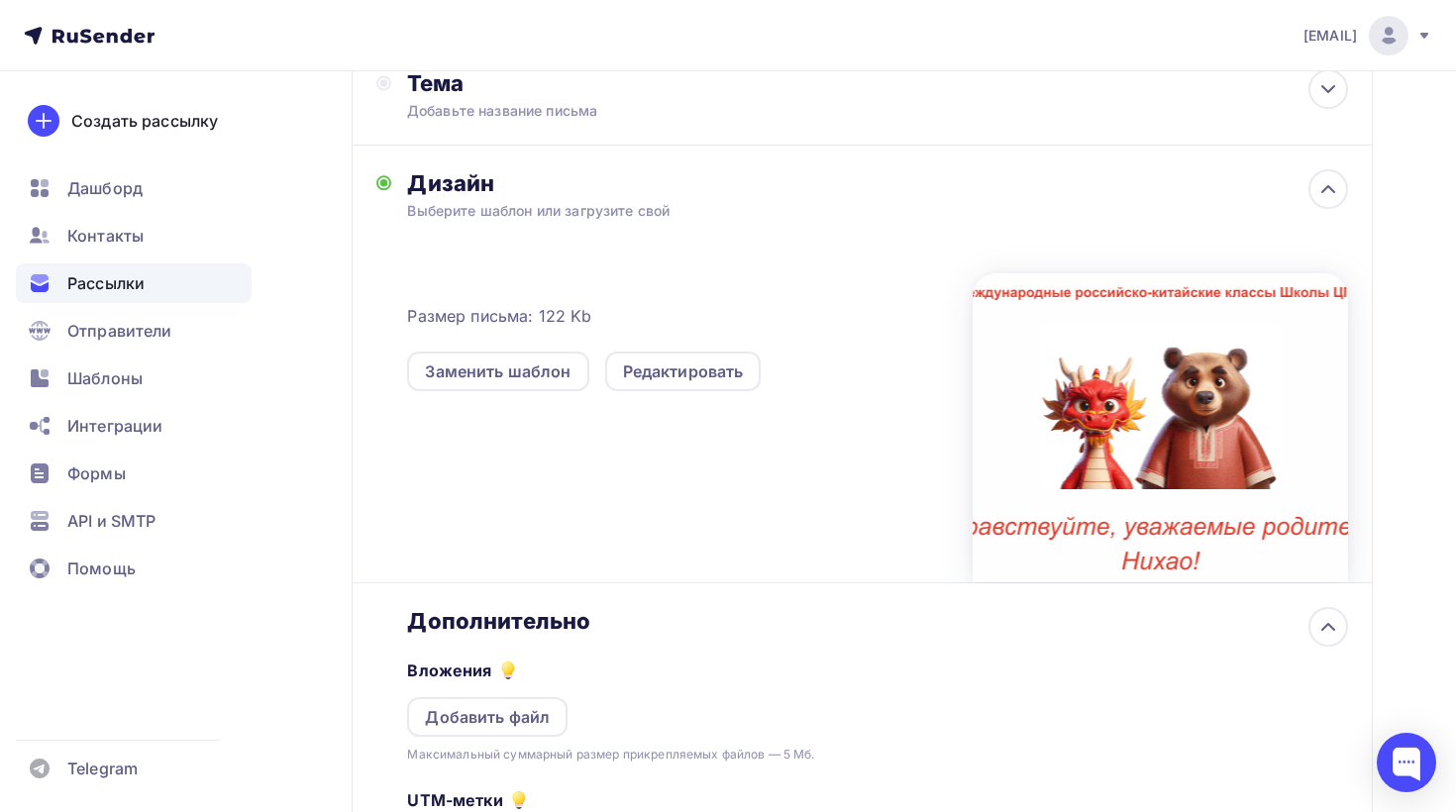 scroll, scrollTop: 0, scrollLeft: 0, axis: both 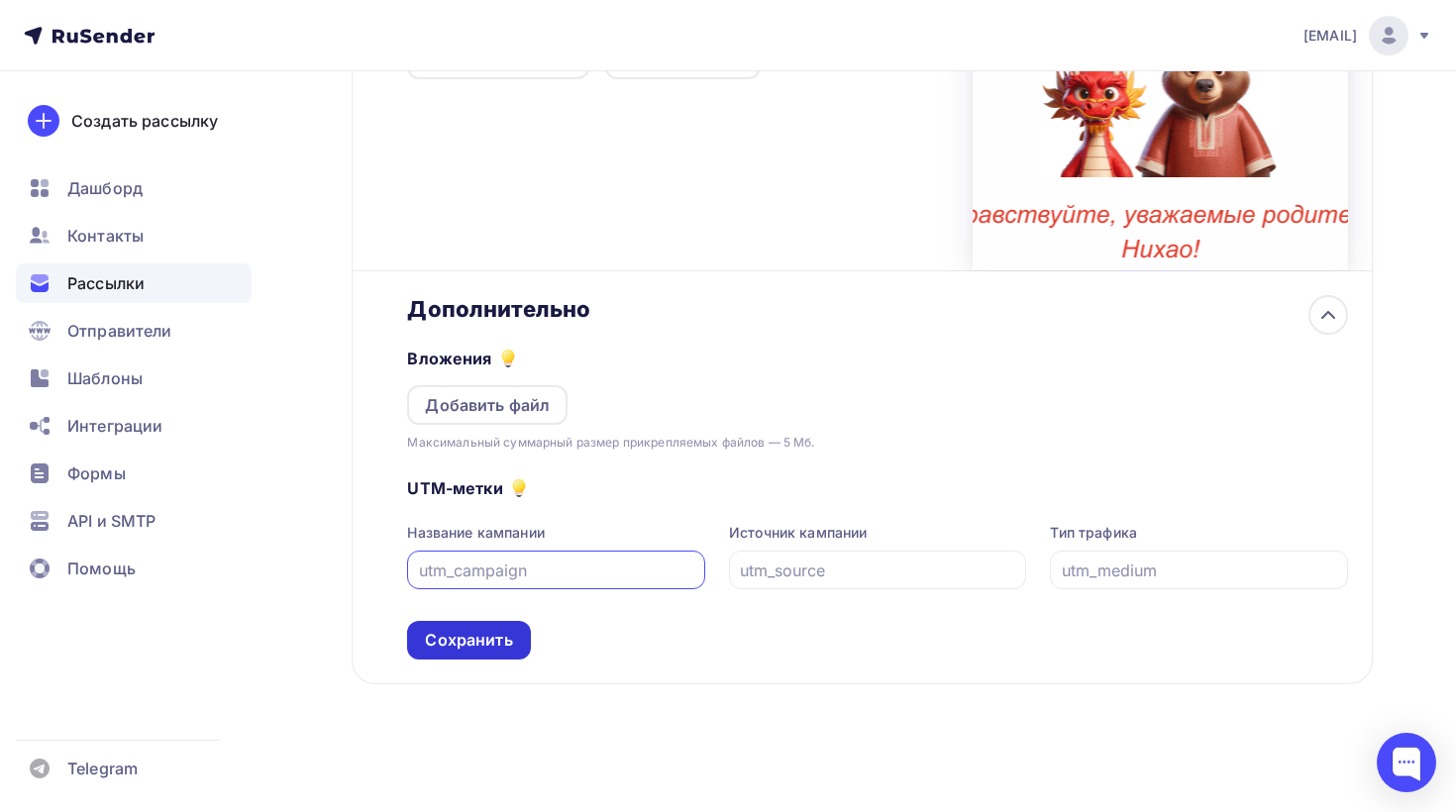 click on "Сохранить" at bounding box center [468, 640] 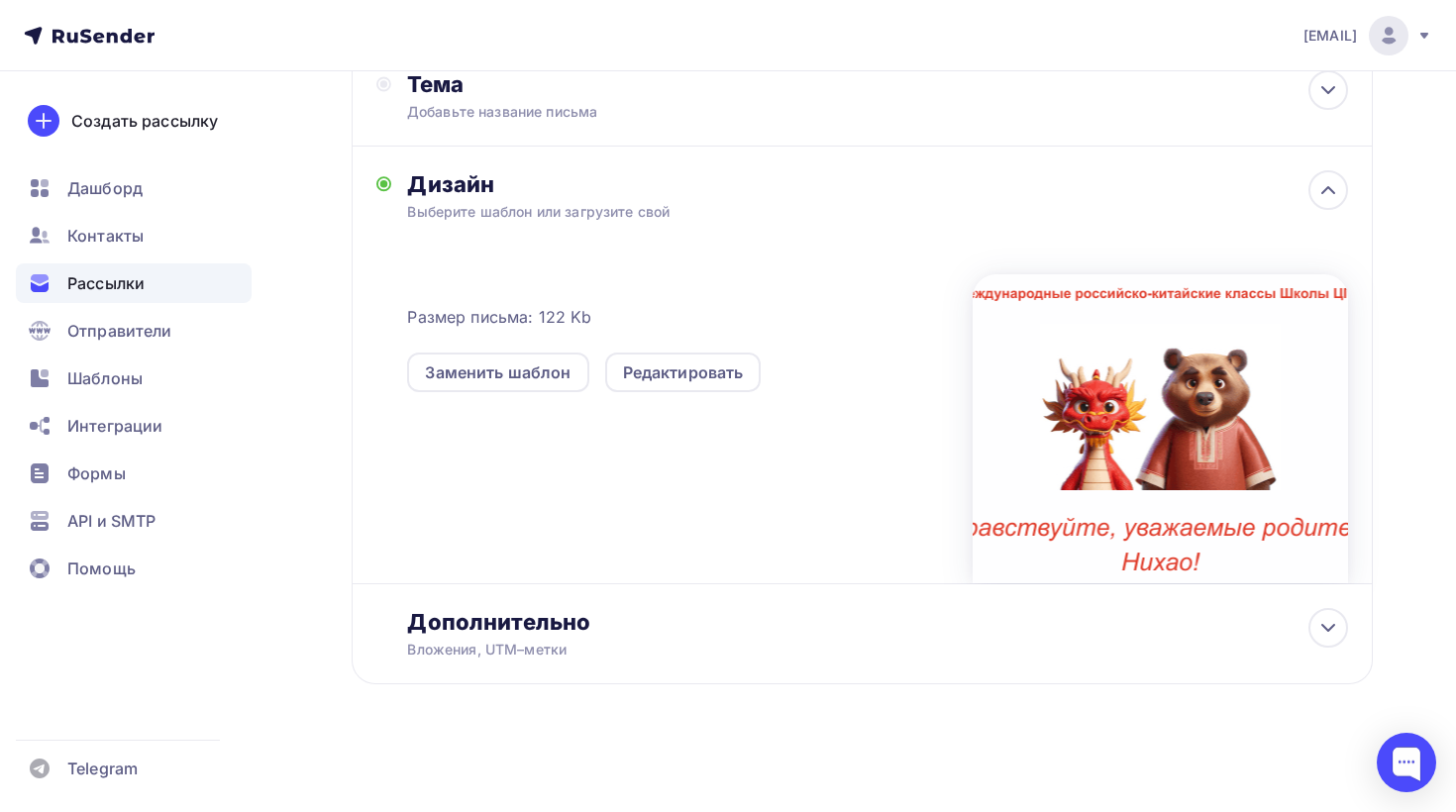 scroll, scrollTop: 0, scrollLeft: 0, axis: both 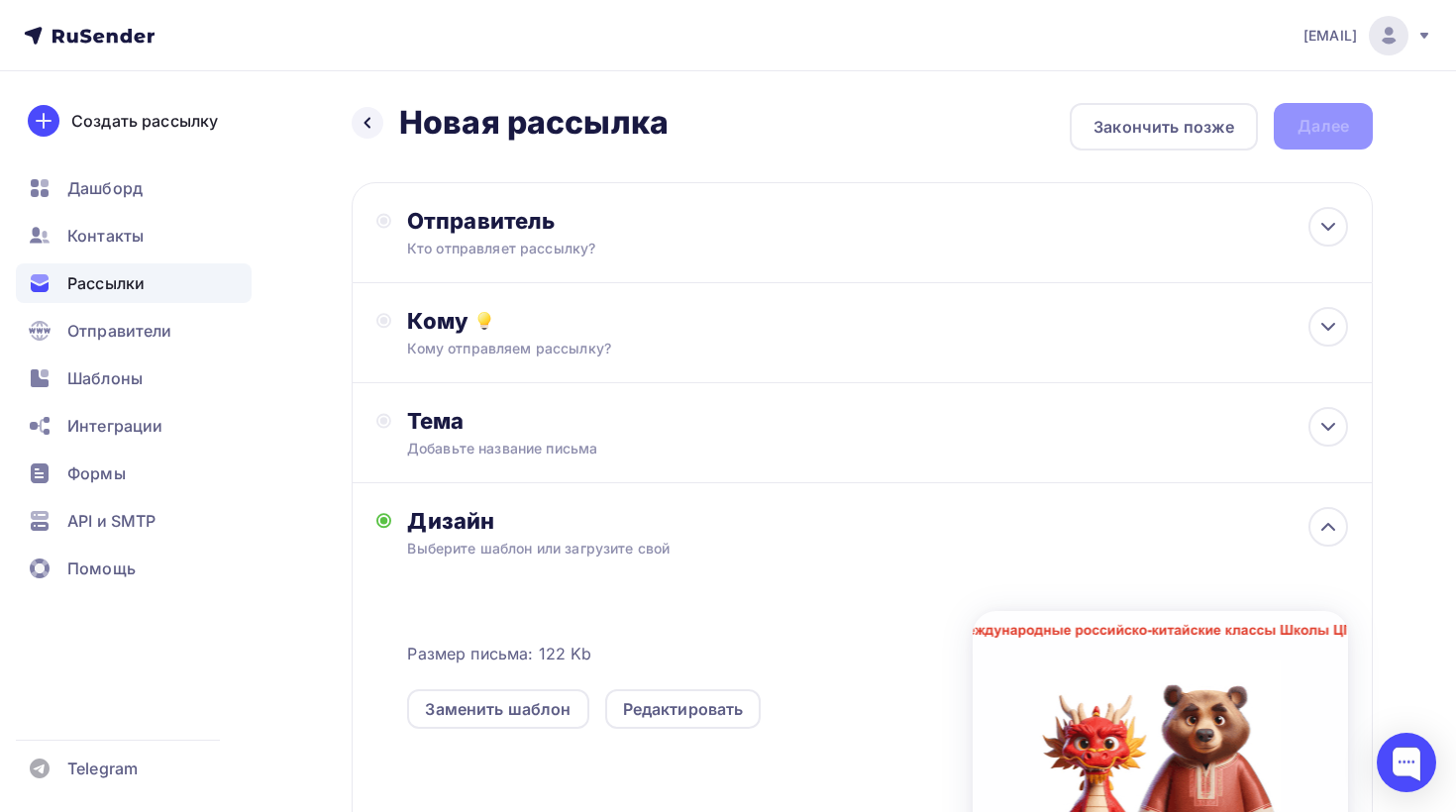 click on "Назад
Новая рассылка
Новая рассылка
Закончить позже
Далее" at bounding box center [862, 127] 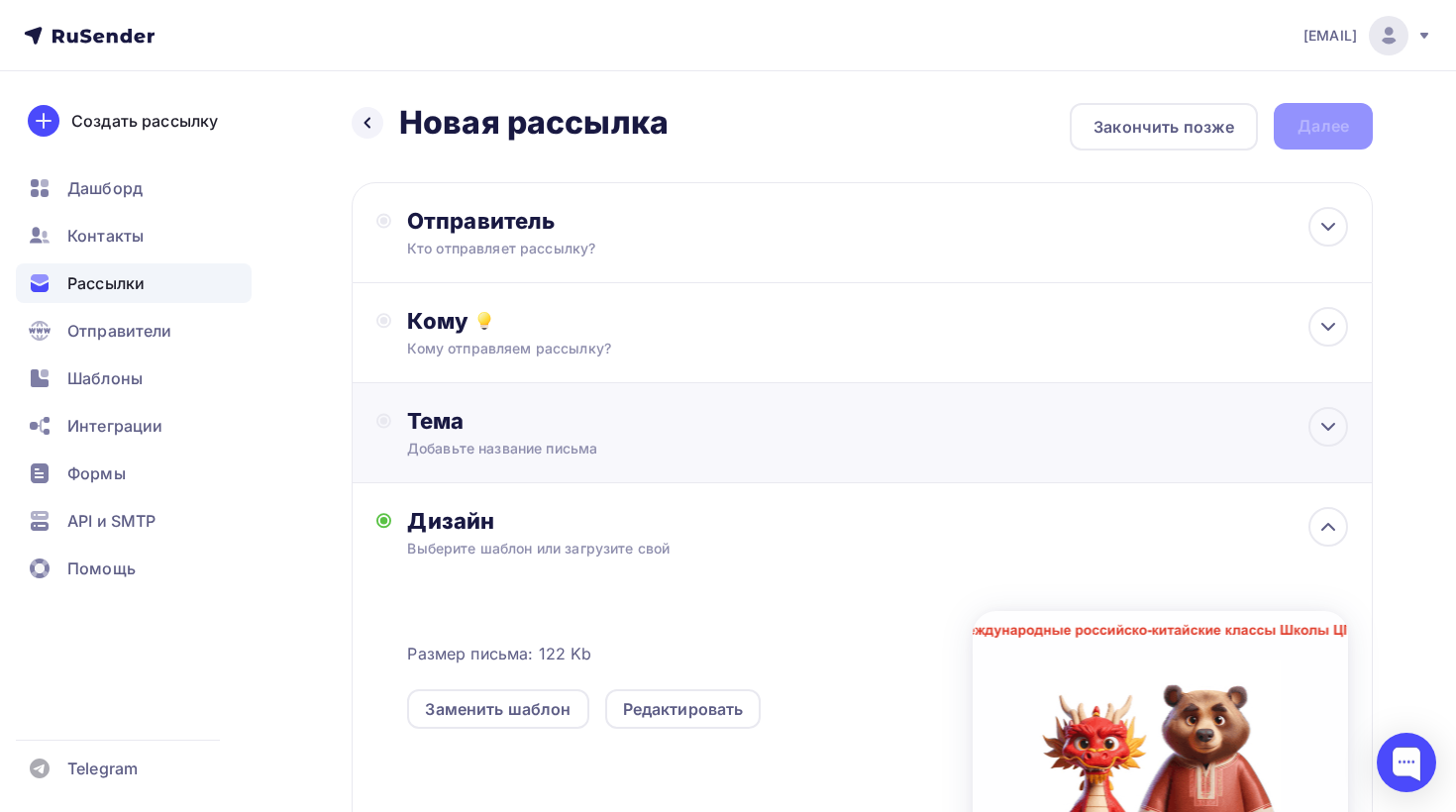 click on "Добавьте название письма" at bounding box center [583, 449] 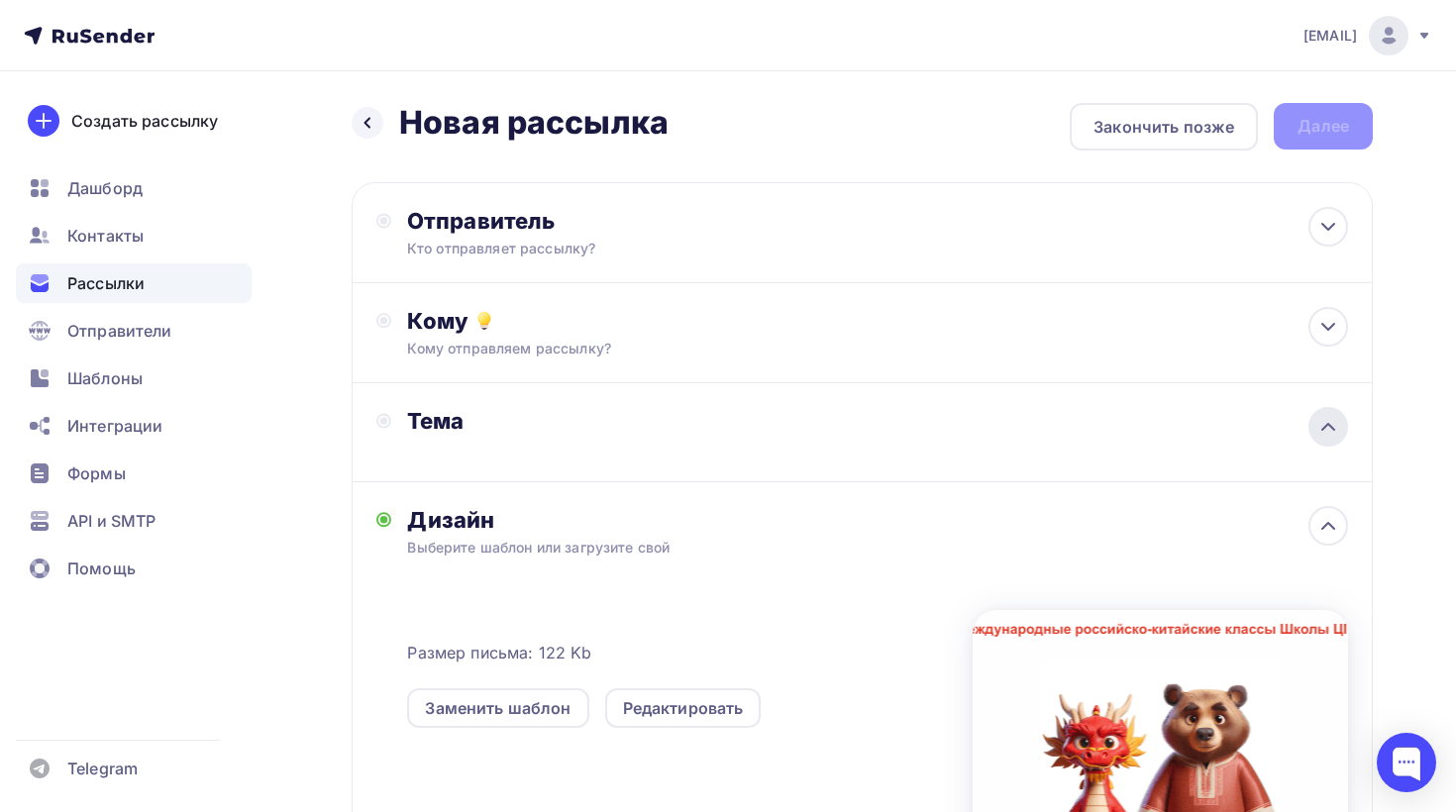 click at bounding box center (1328, 427) 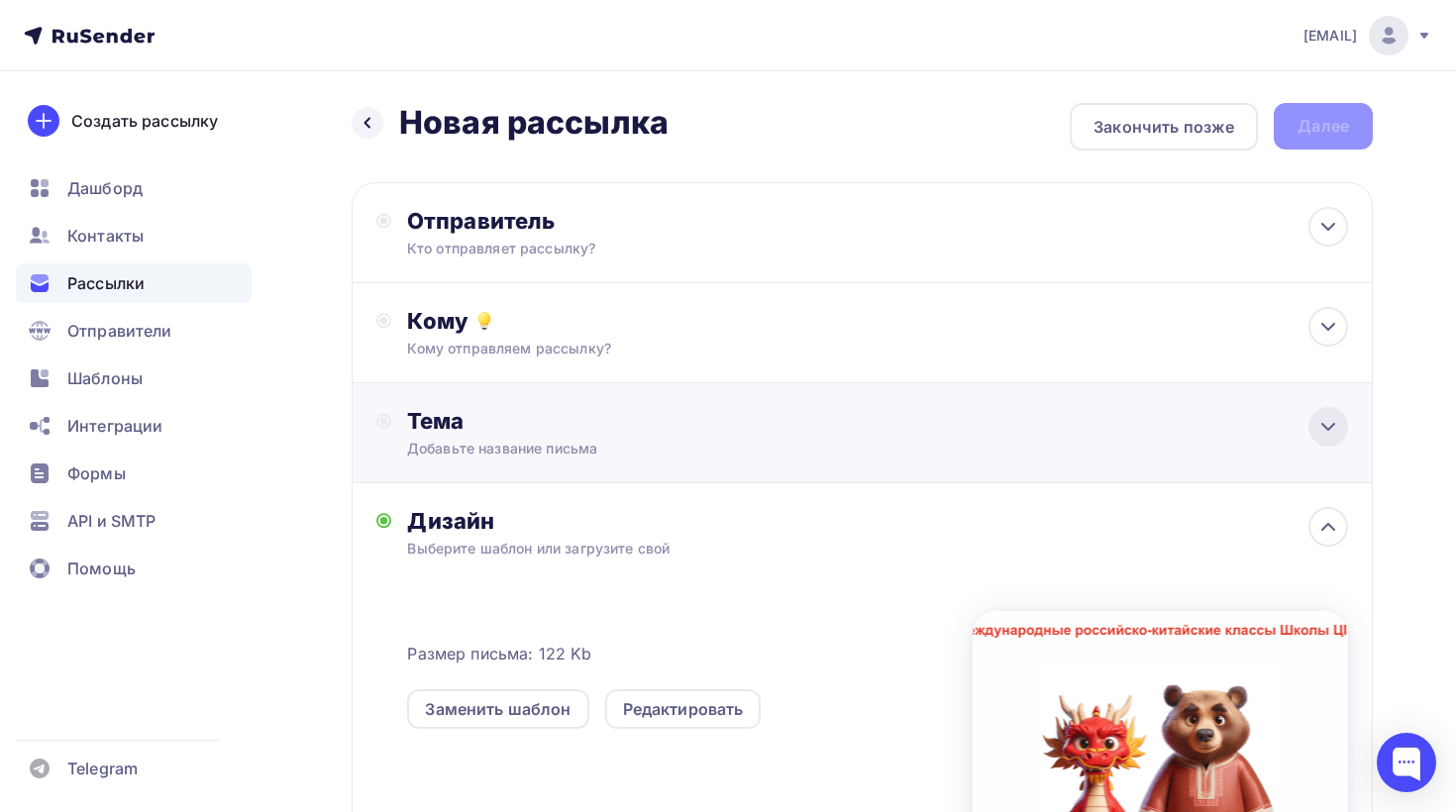 click 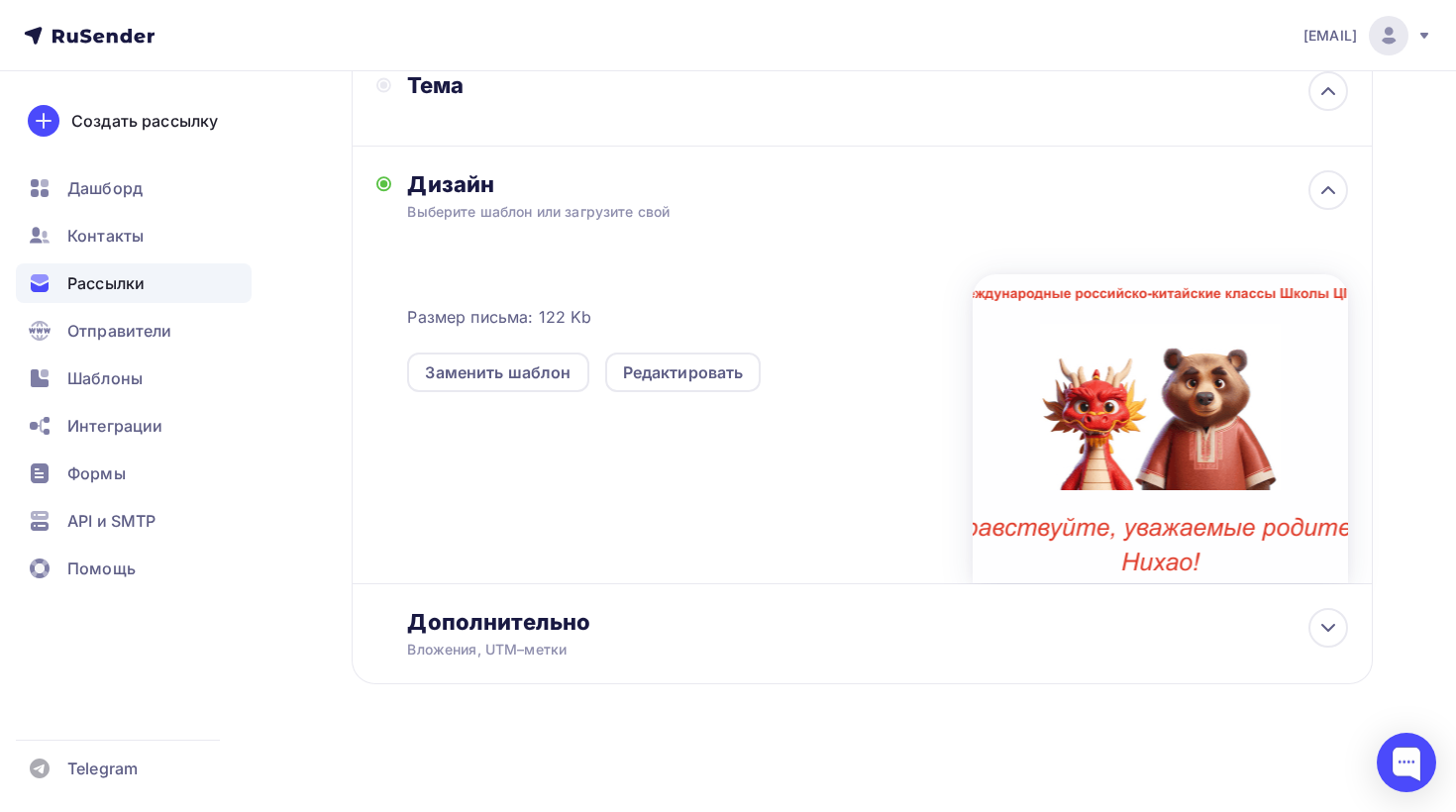 scroll, scrollTop: 0, scrollLeft: 0, axis: both 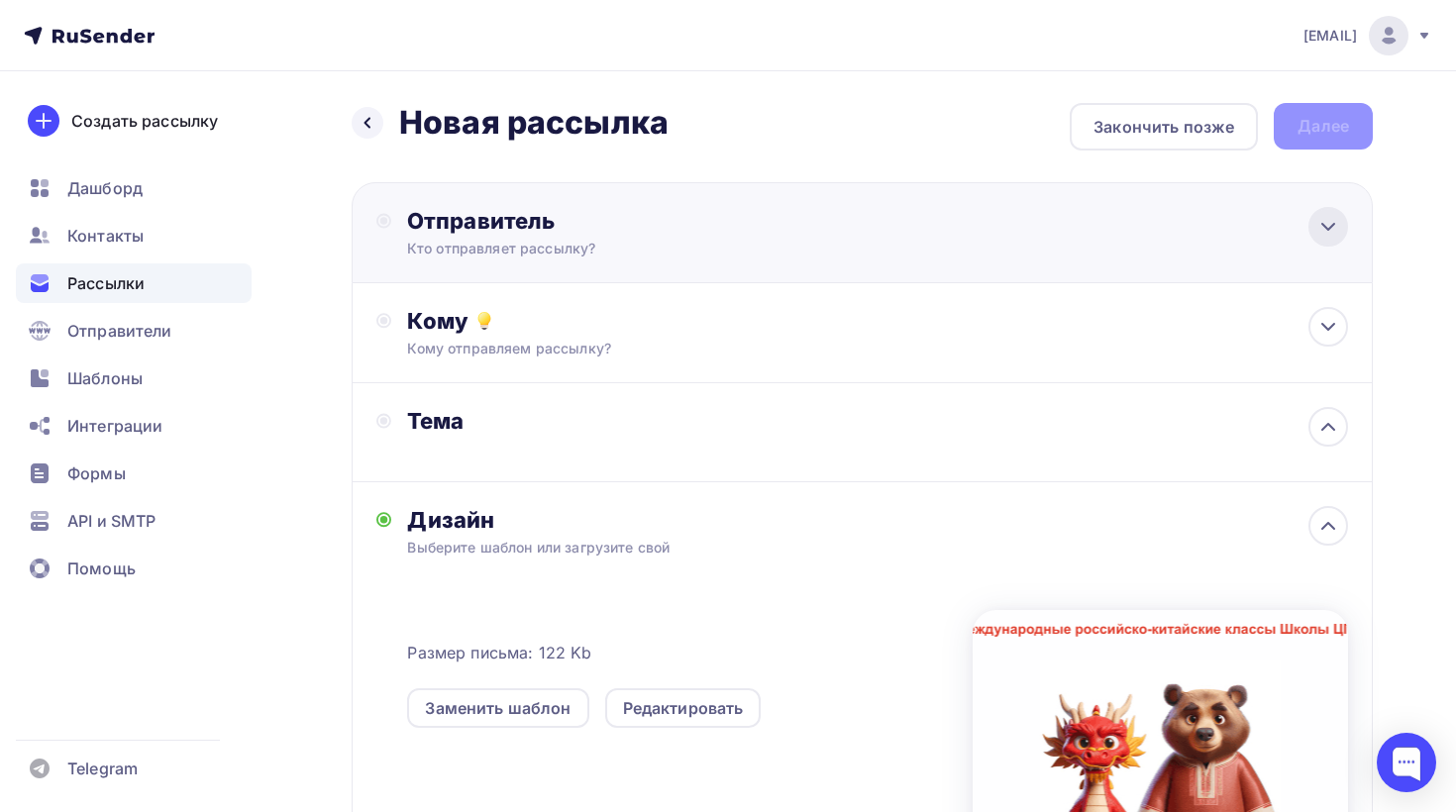 click 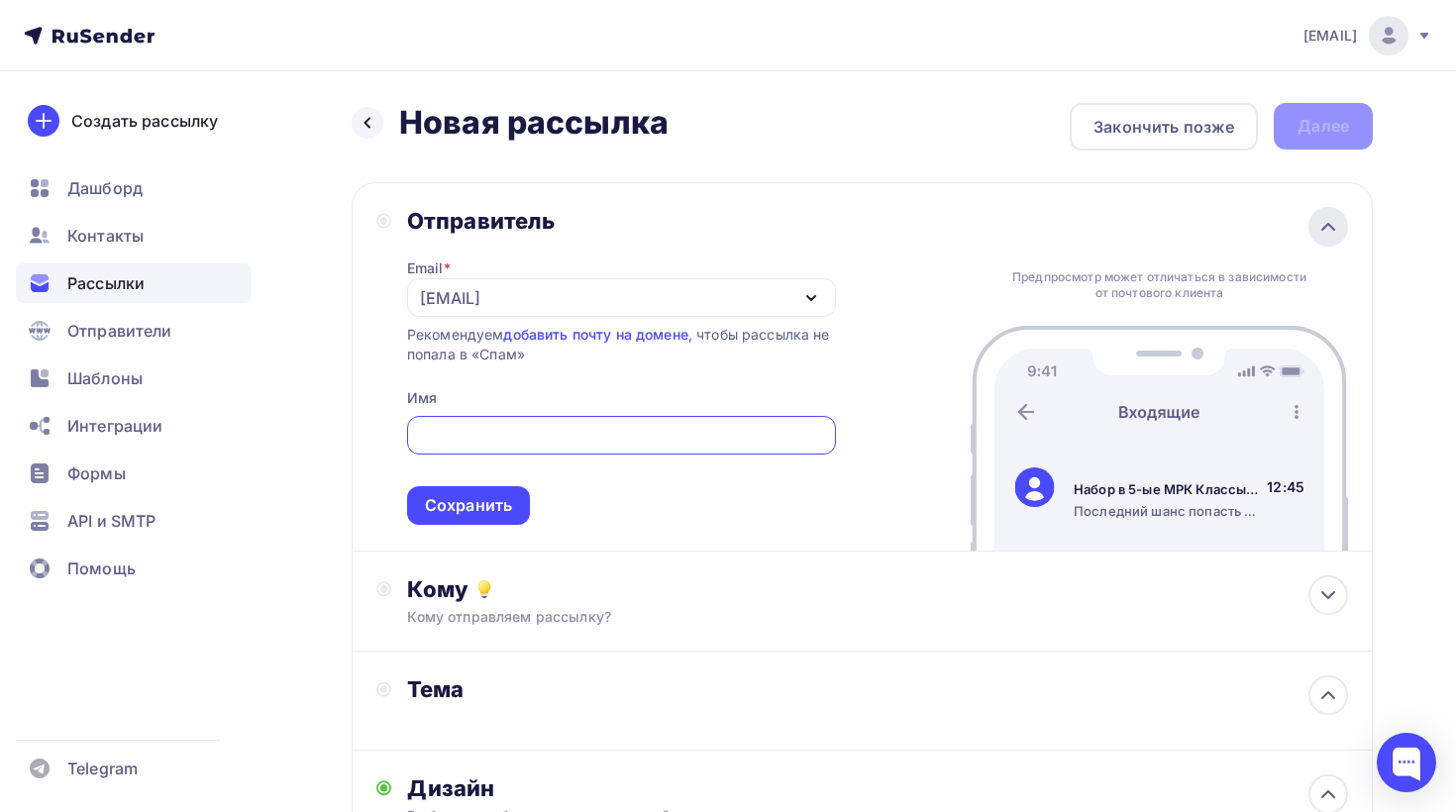 scroll, scrollTop: 0, scrollLeft: 0, axis: both 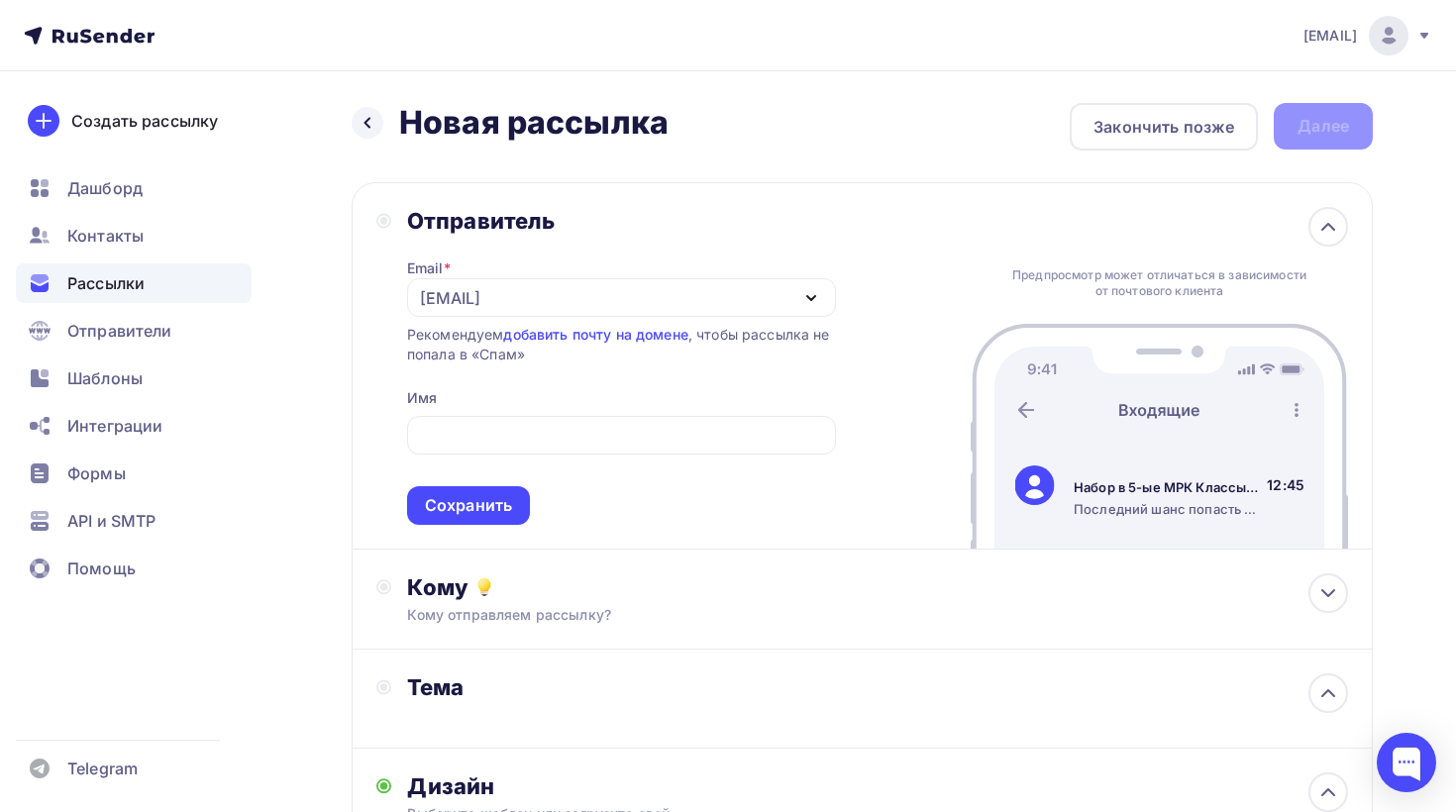 click on "Отправитель
Email  *
[EMAIL]               Добавить отправителя
Рекомендуем  добавить почту на домене , чтобы рассылка не попала в «Спам»
Имя                 Сохранить
Предпросмотр может отличаться  в зависимости от почтового клиента
Набор в 5-ые МРК Классы Школы ЦПМ и Чанчуньской школы иностранных языков
Последний шанс попасть в этом учебном году!
12:45" at bounding box center [862, 365] 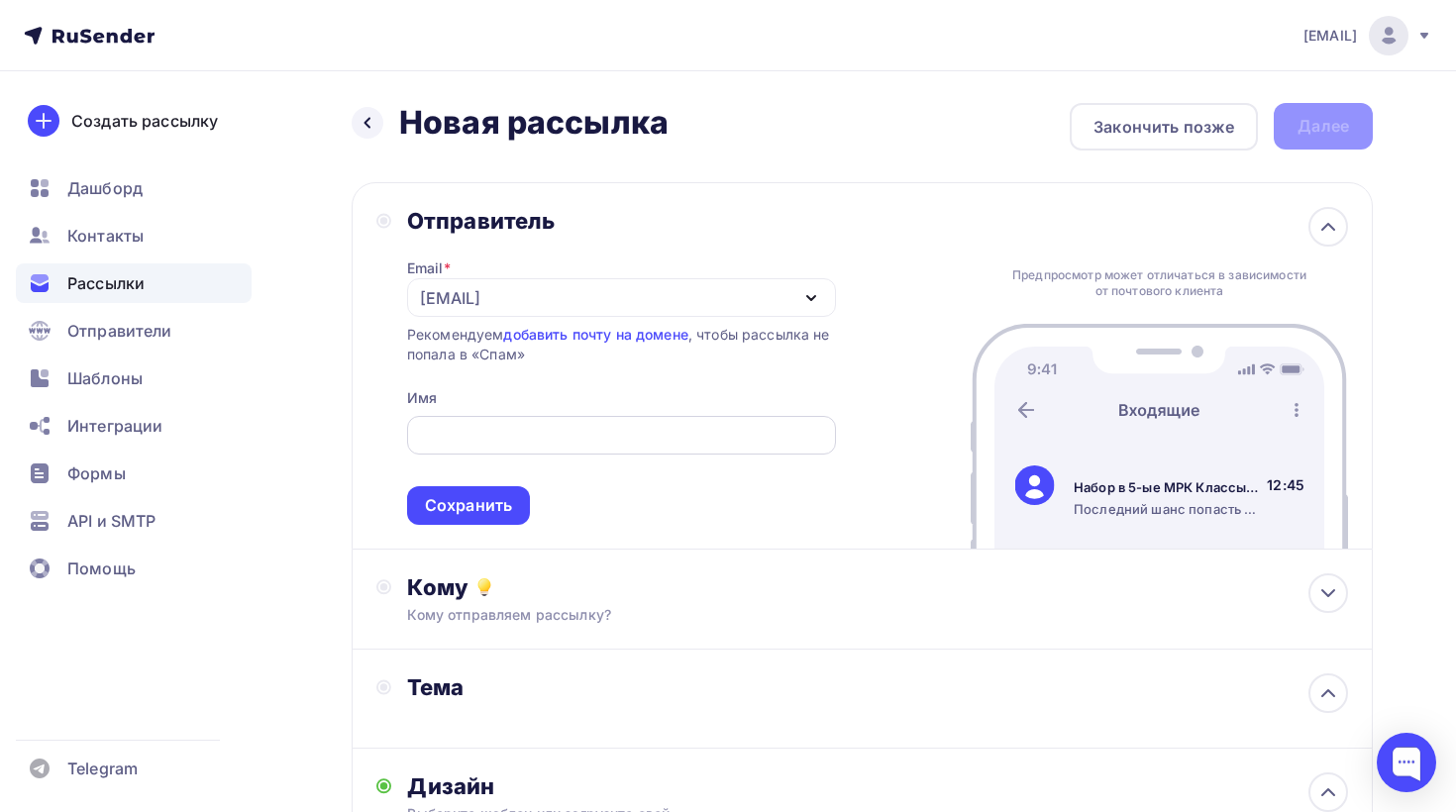click at bounding box center (621, 436) 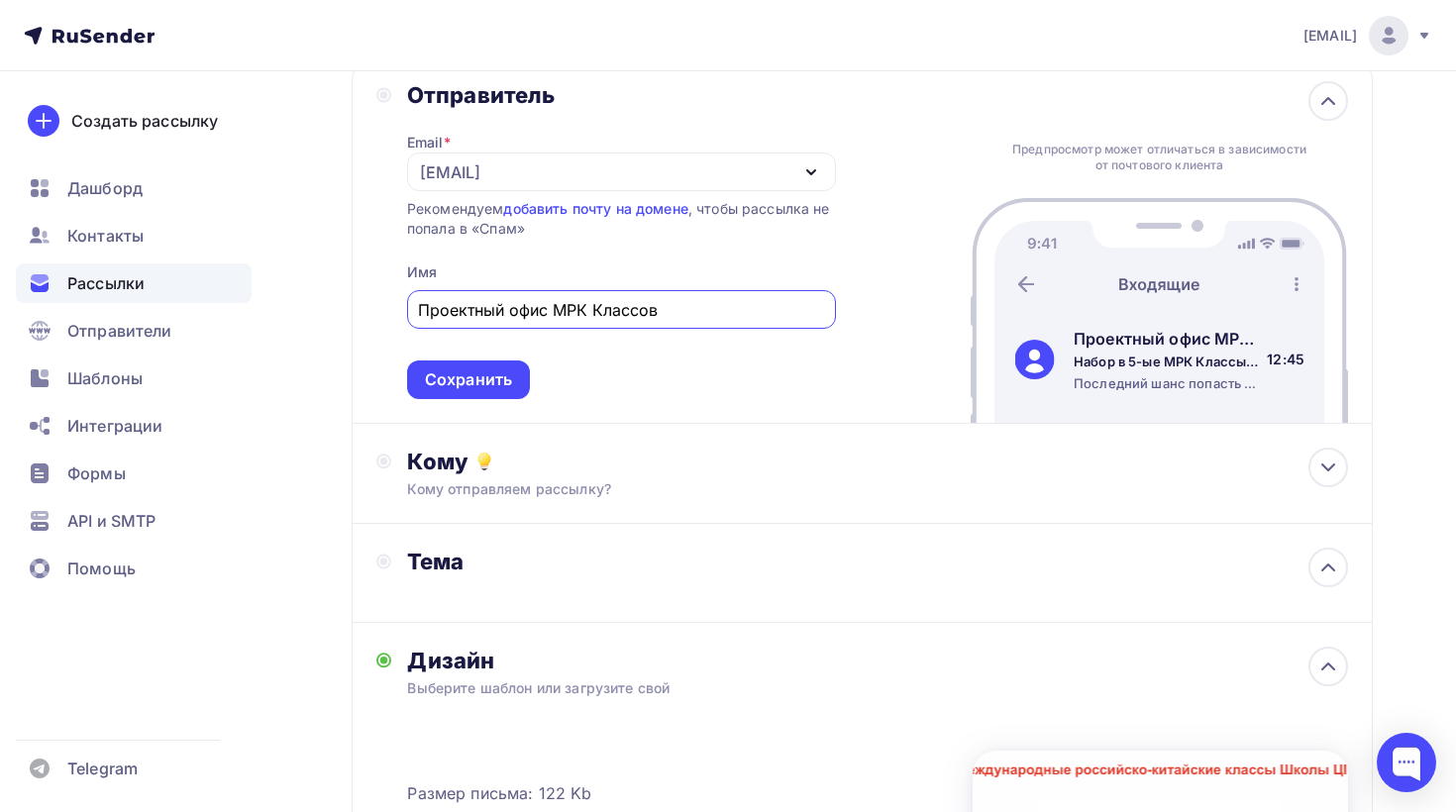 scroll, scrollTop: 219, scrollLeft: 0, axis: vertical 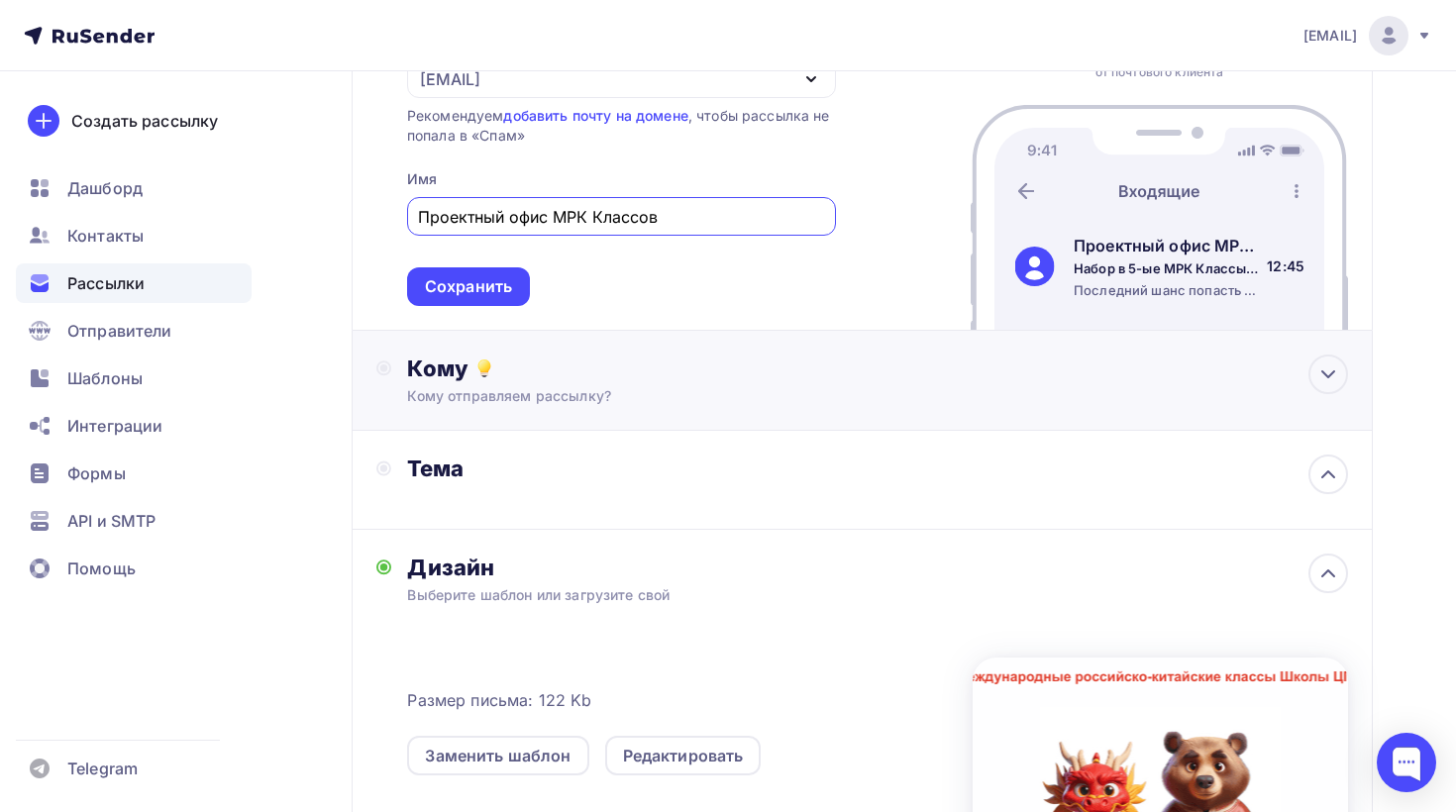 type on "Проектный офис МРК Классов" 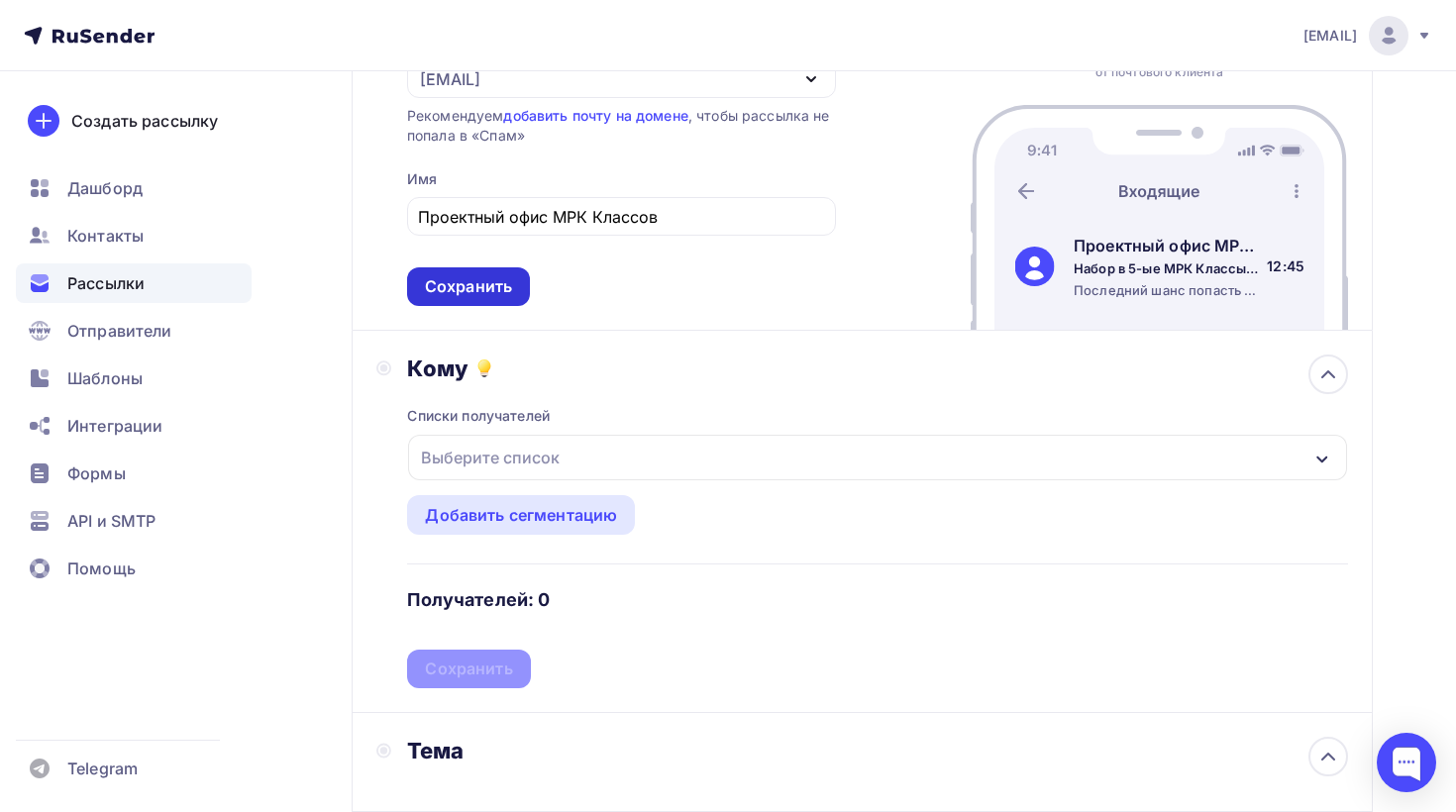 click on "Сохранить" at bounding box center (468, 286) 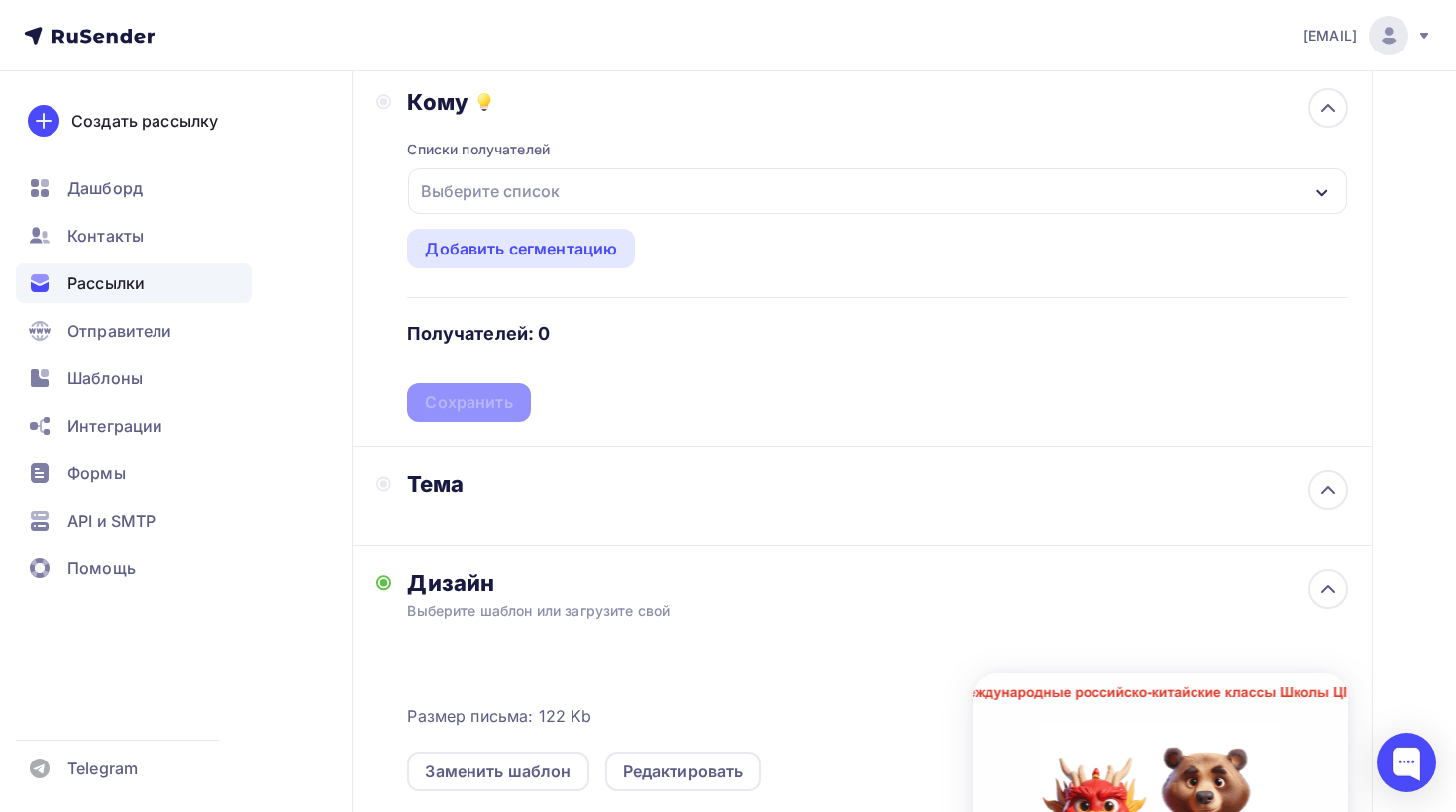 click on "Выберите список" at bounding box center [878, 191] 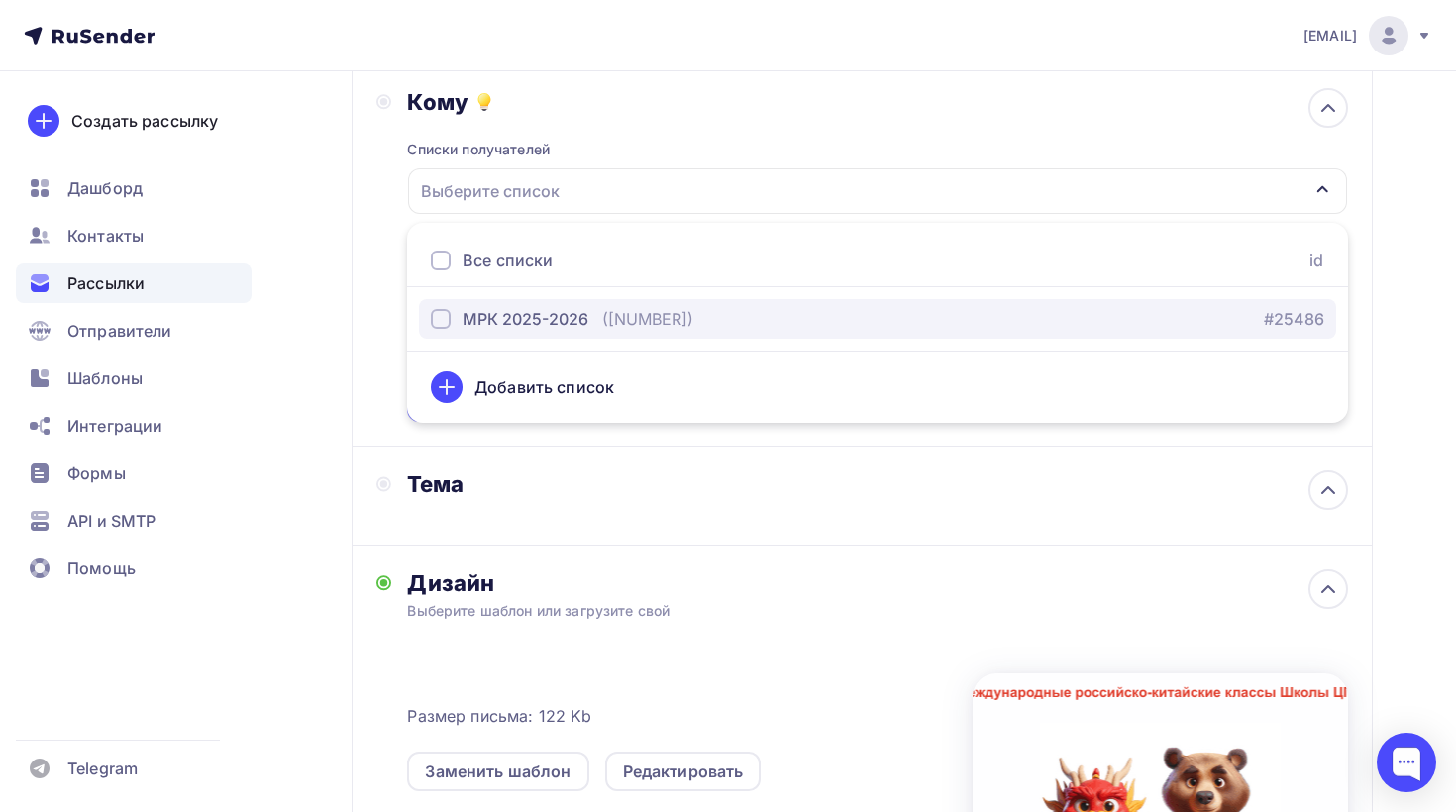 click at bounding box center (441, 319) 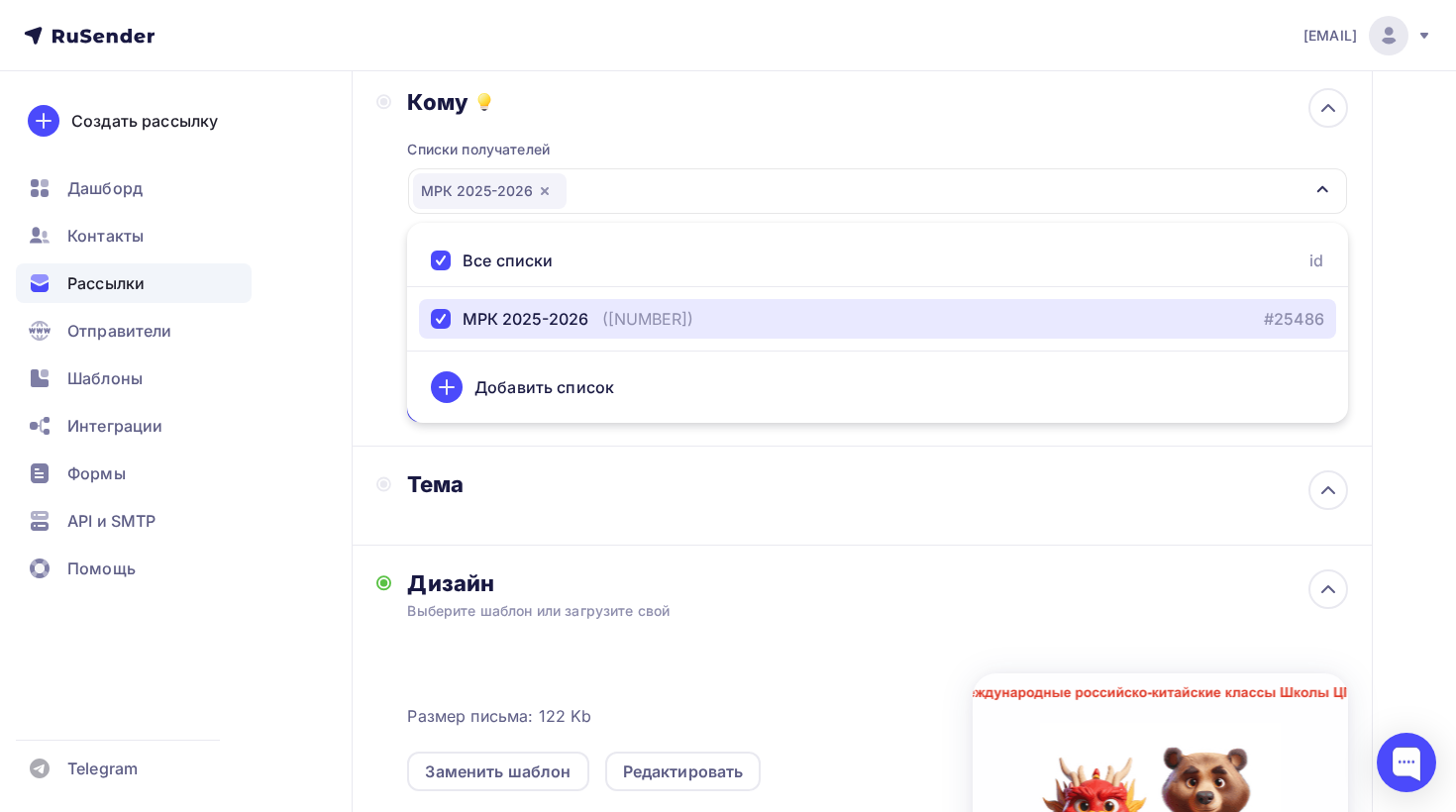 click on "МРК 2025-2026" at bounding box center [878, 191] 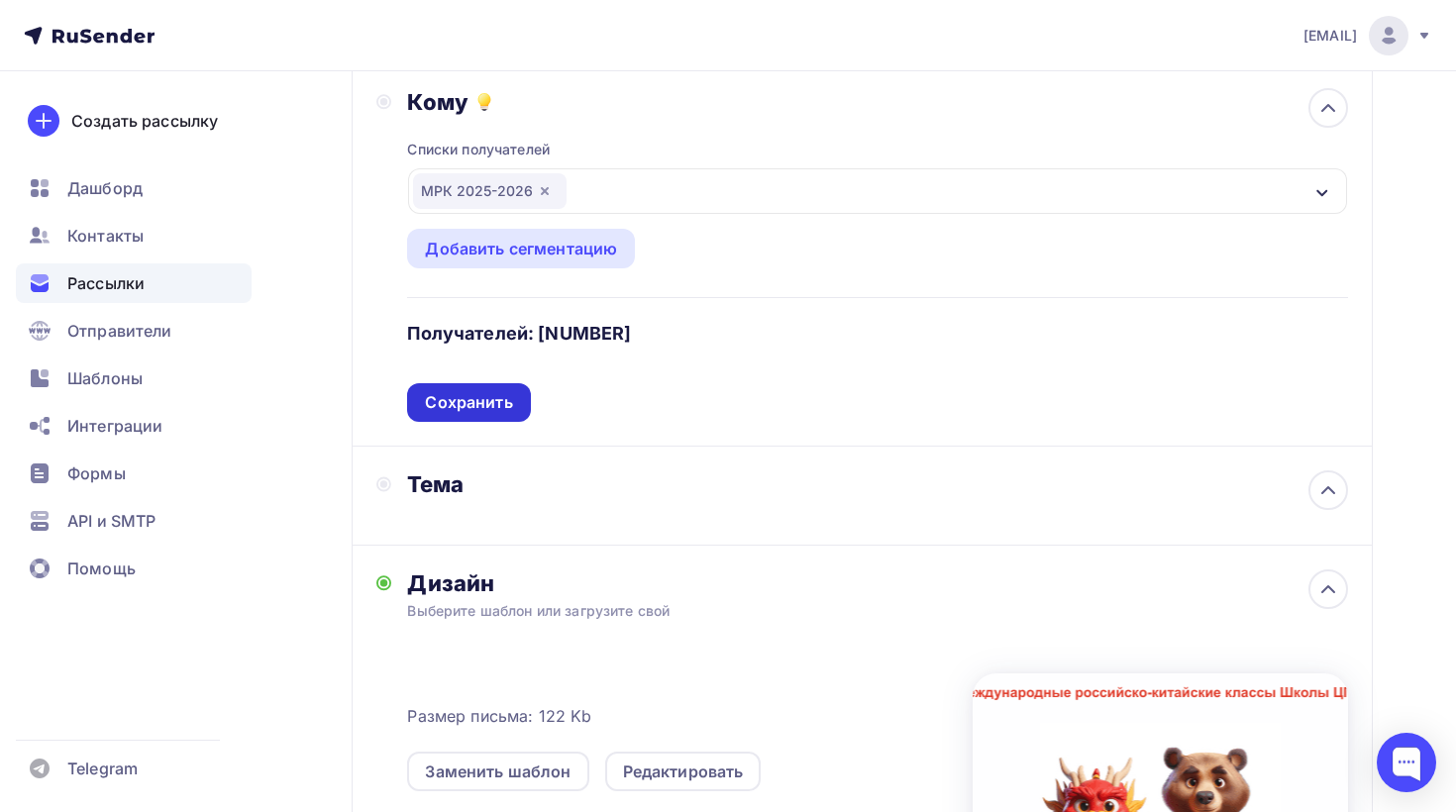 click on "Сохранить" at bounding box center (468, 402) 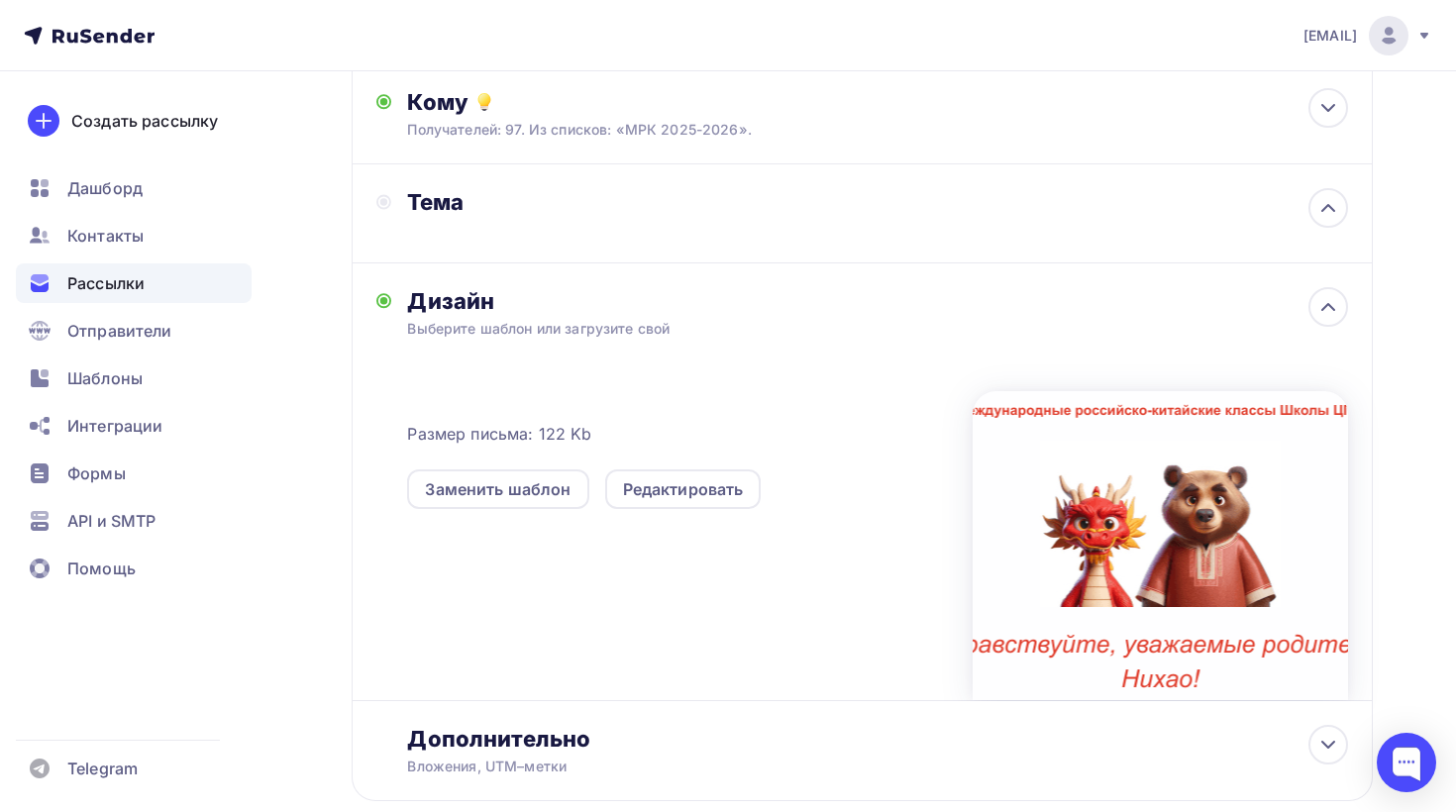 click on "Тема" at bounding box center (587, 213) 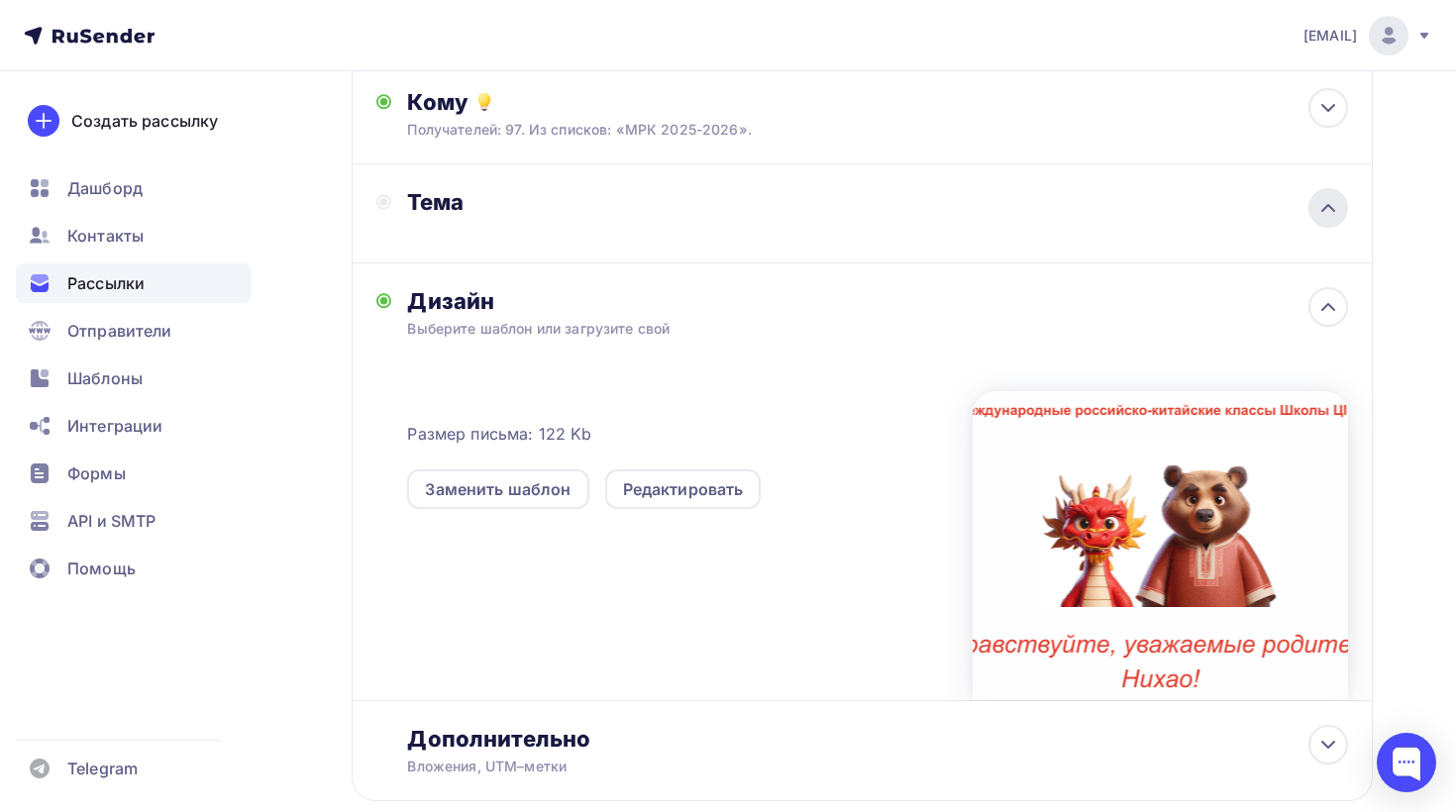 click at bounding box center (1328, 208) 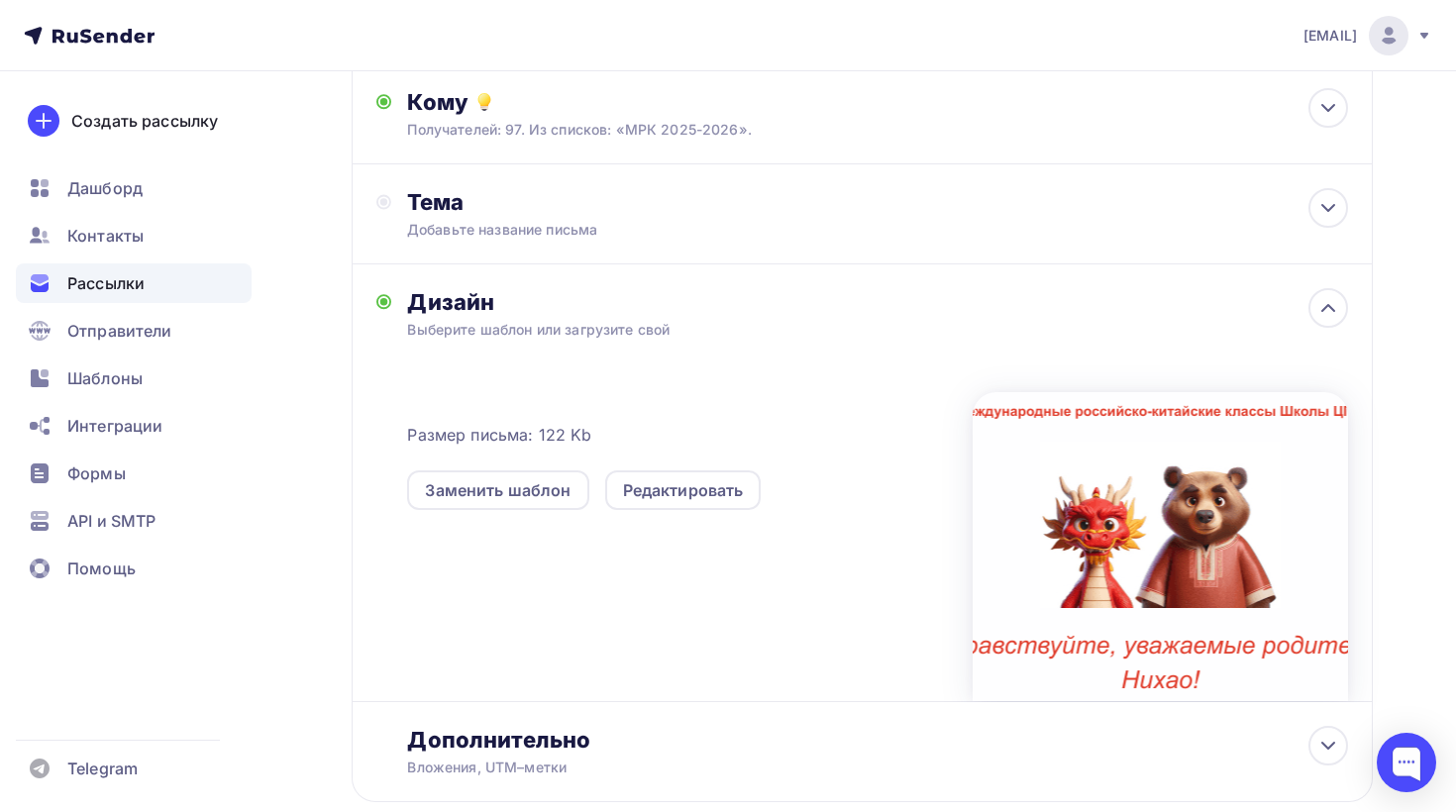 click on "Добавьте название письма" at bounding box center (583, 230) 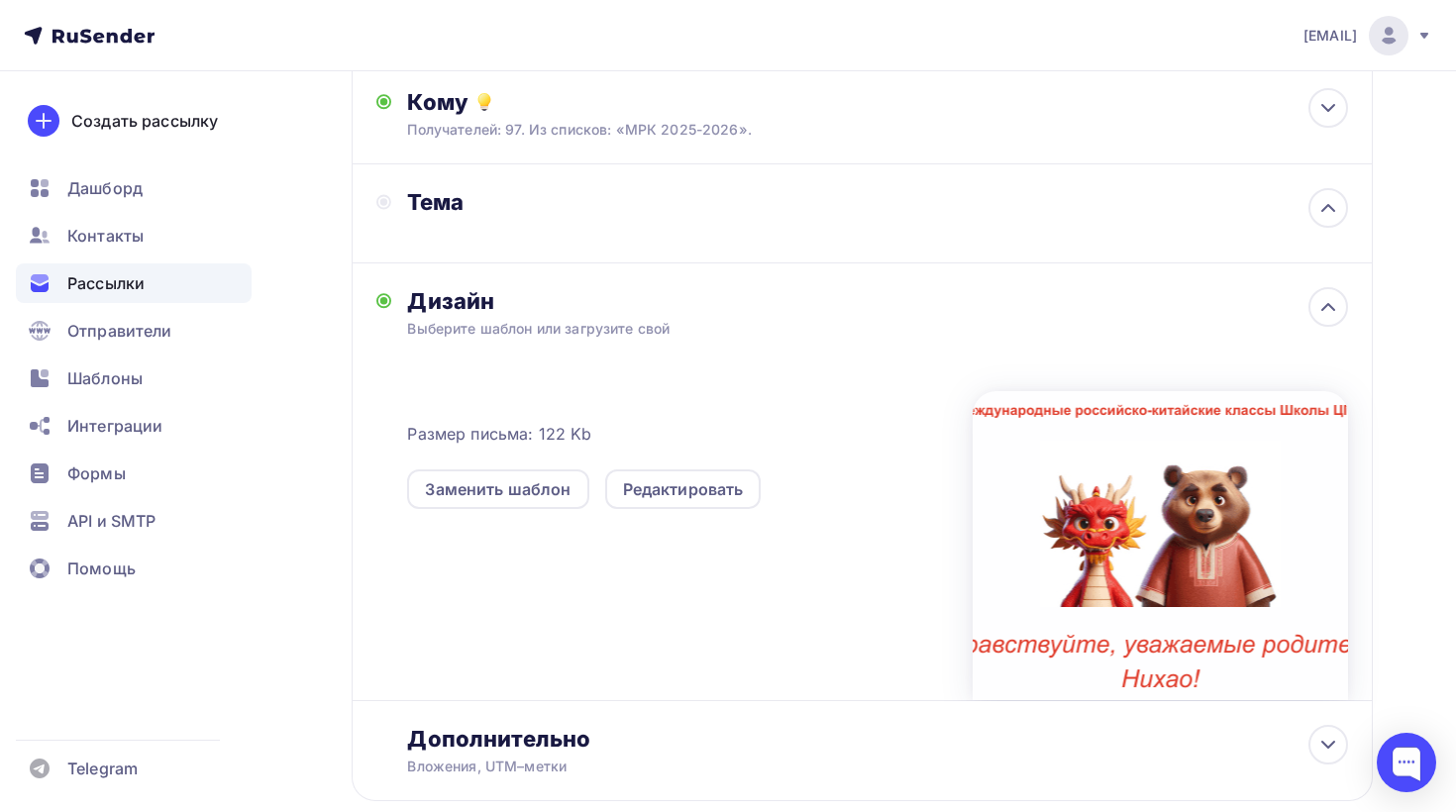 click on "Тема" at bounding box center [862, 214] 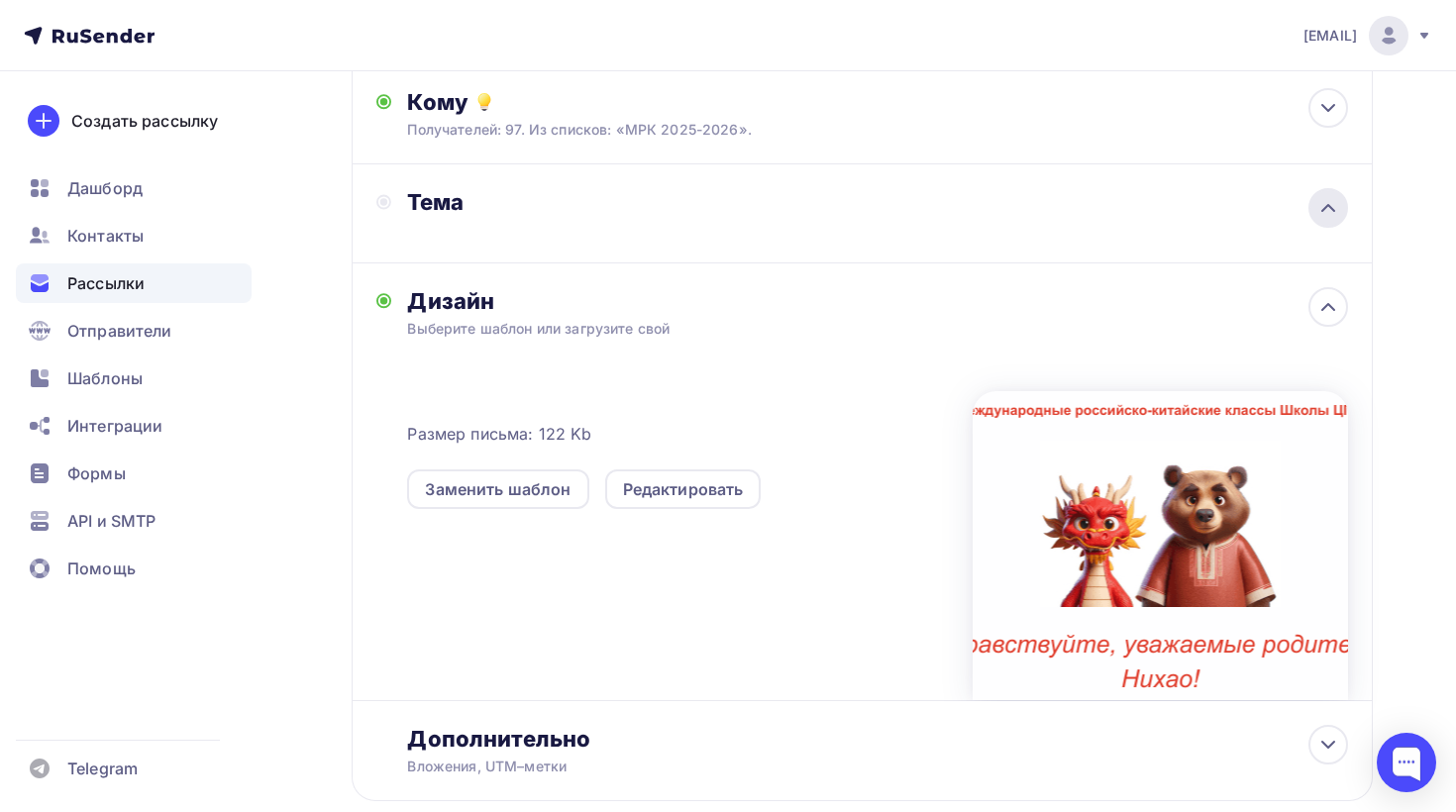 click 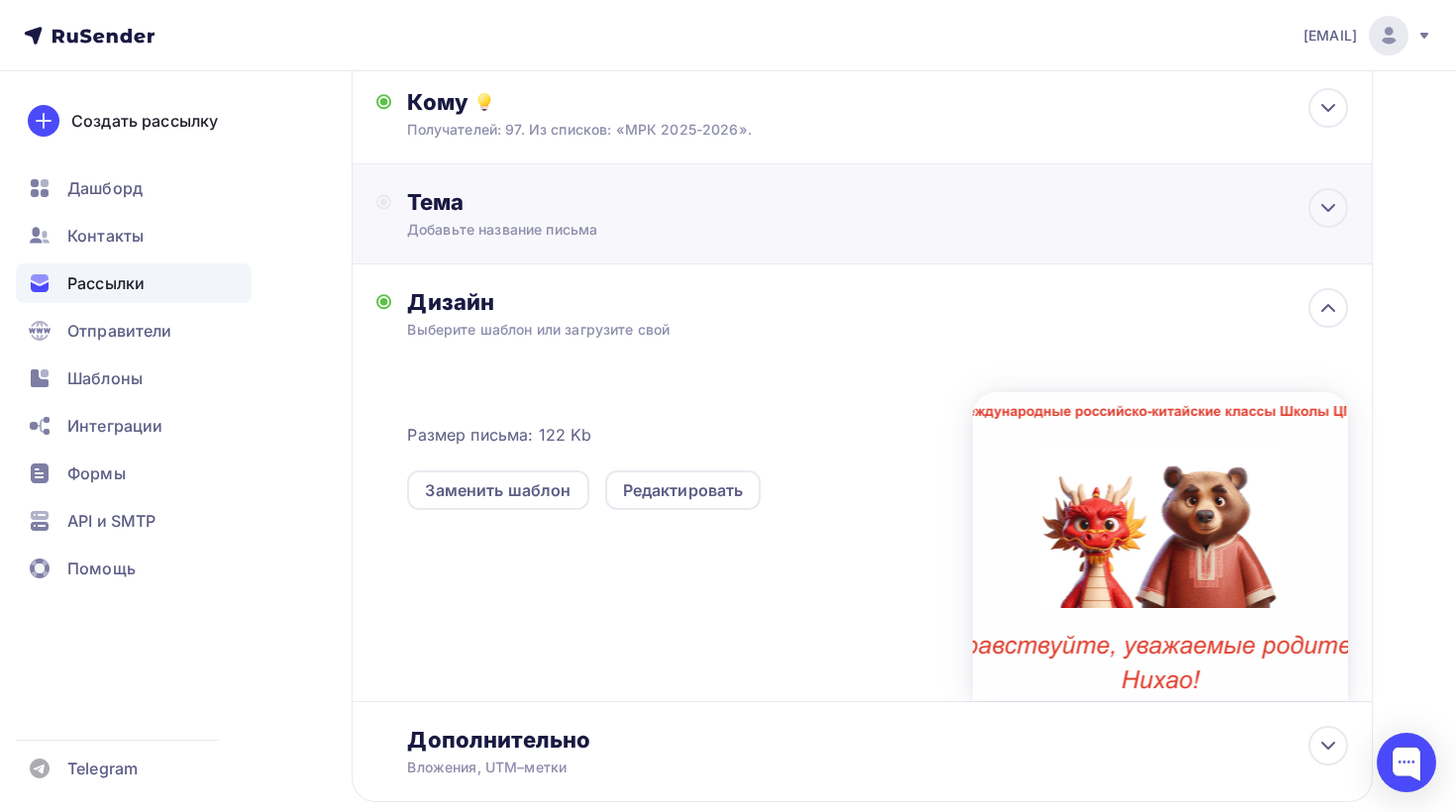 click on "Тема
Добавьте название письма" at bounding box center (862, 214) 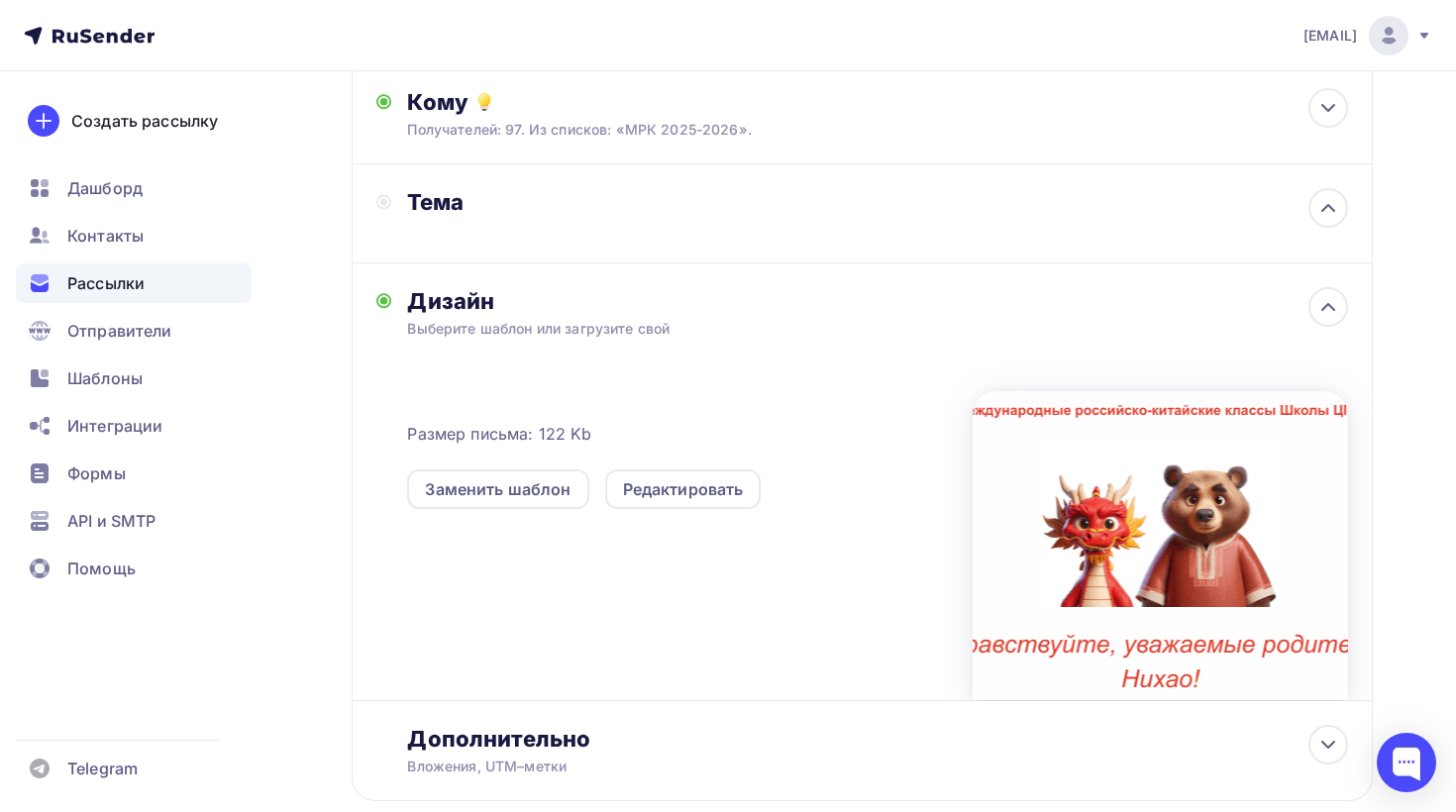 click 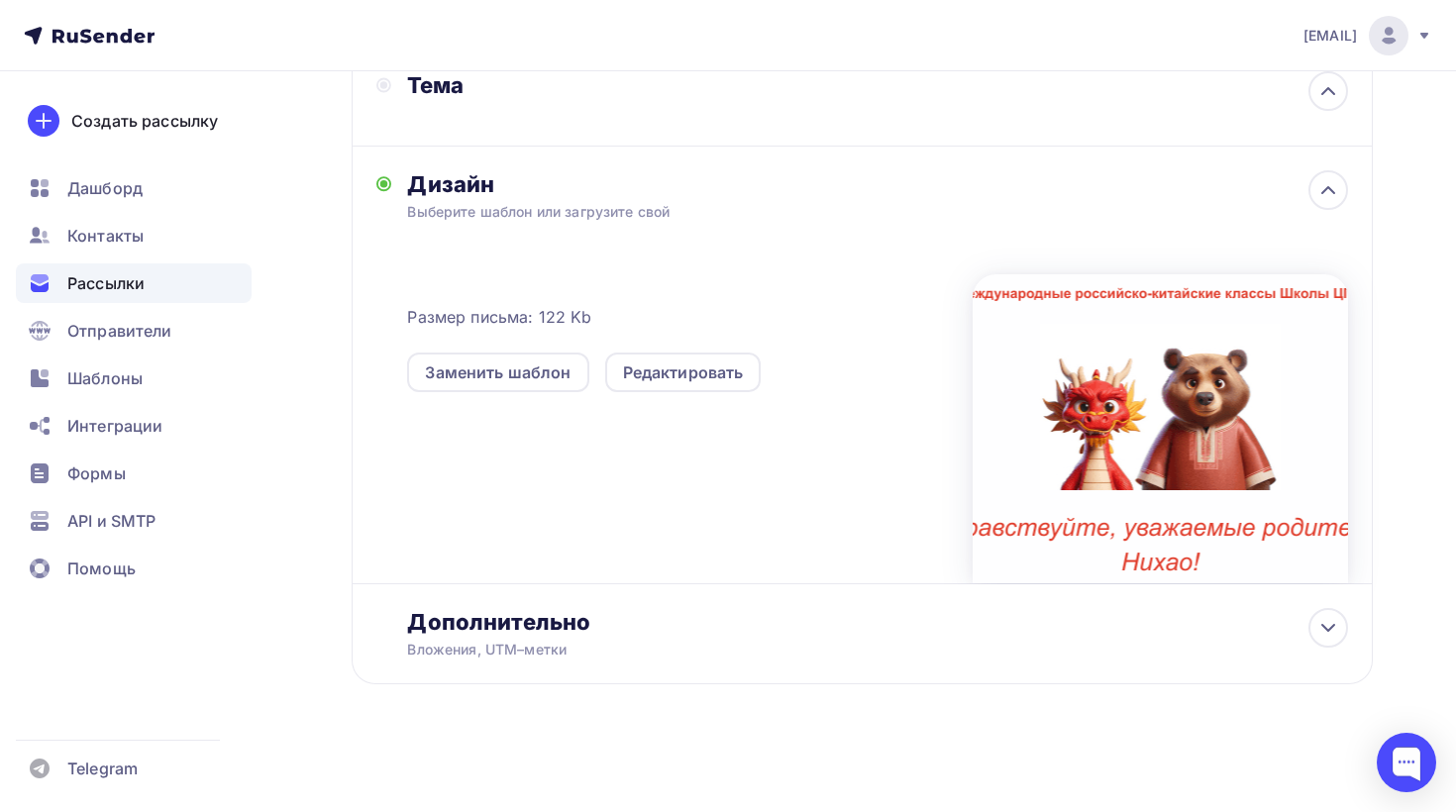 click on "Отправитель
Проектный офис МРК Классов
Email  *
[EMAIL]               Добавить отправителя
Рекомендуем  добавить почту на домене , чтобы рассылка не попала в «Спам»
Имя     Проектный офис МРК Классов             Сохранить
Предпросмотр может отличаться  в зависимости от почтового клиента
Проектный офис МРК Классов
12:45" at bounding box center [728, 273] 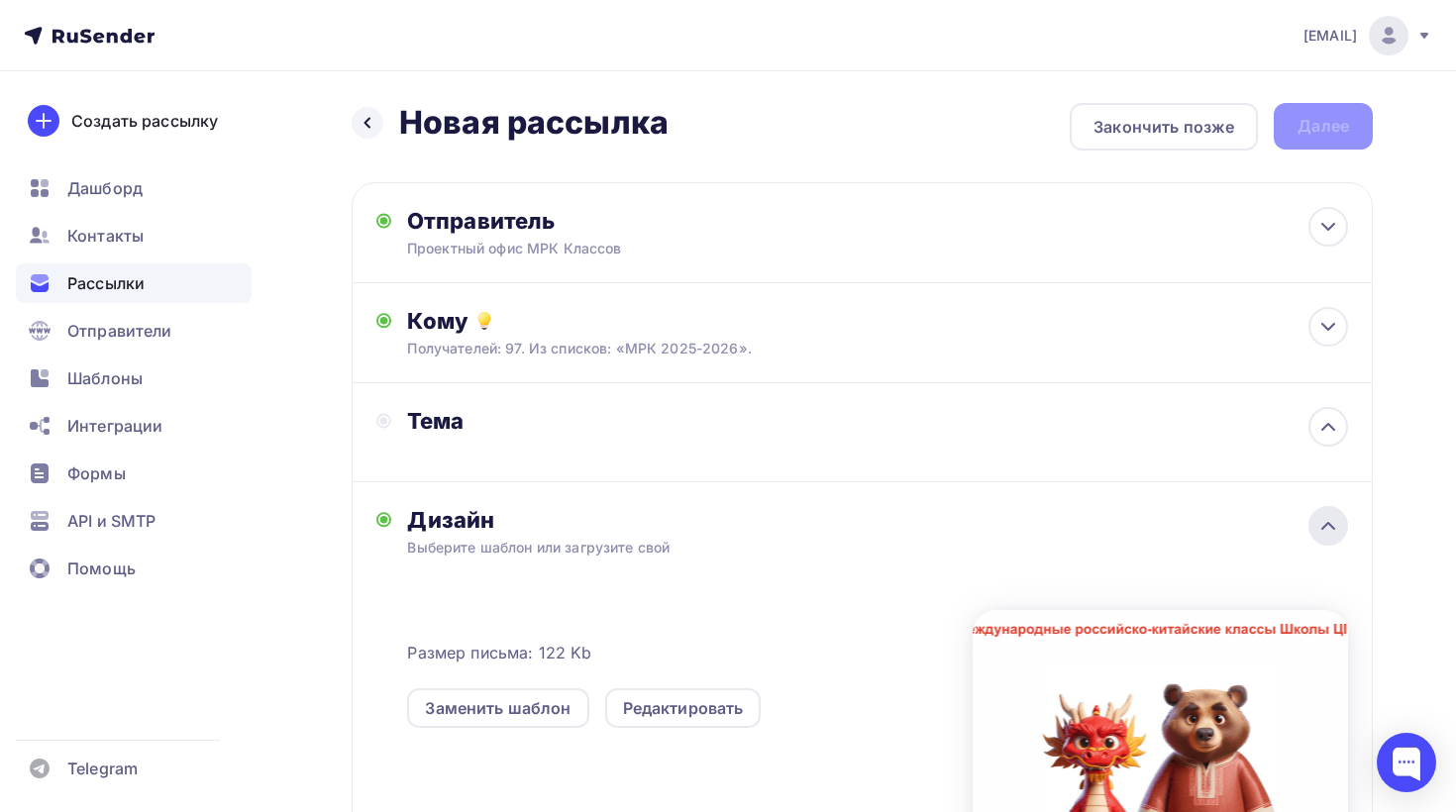 click 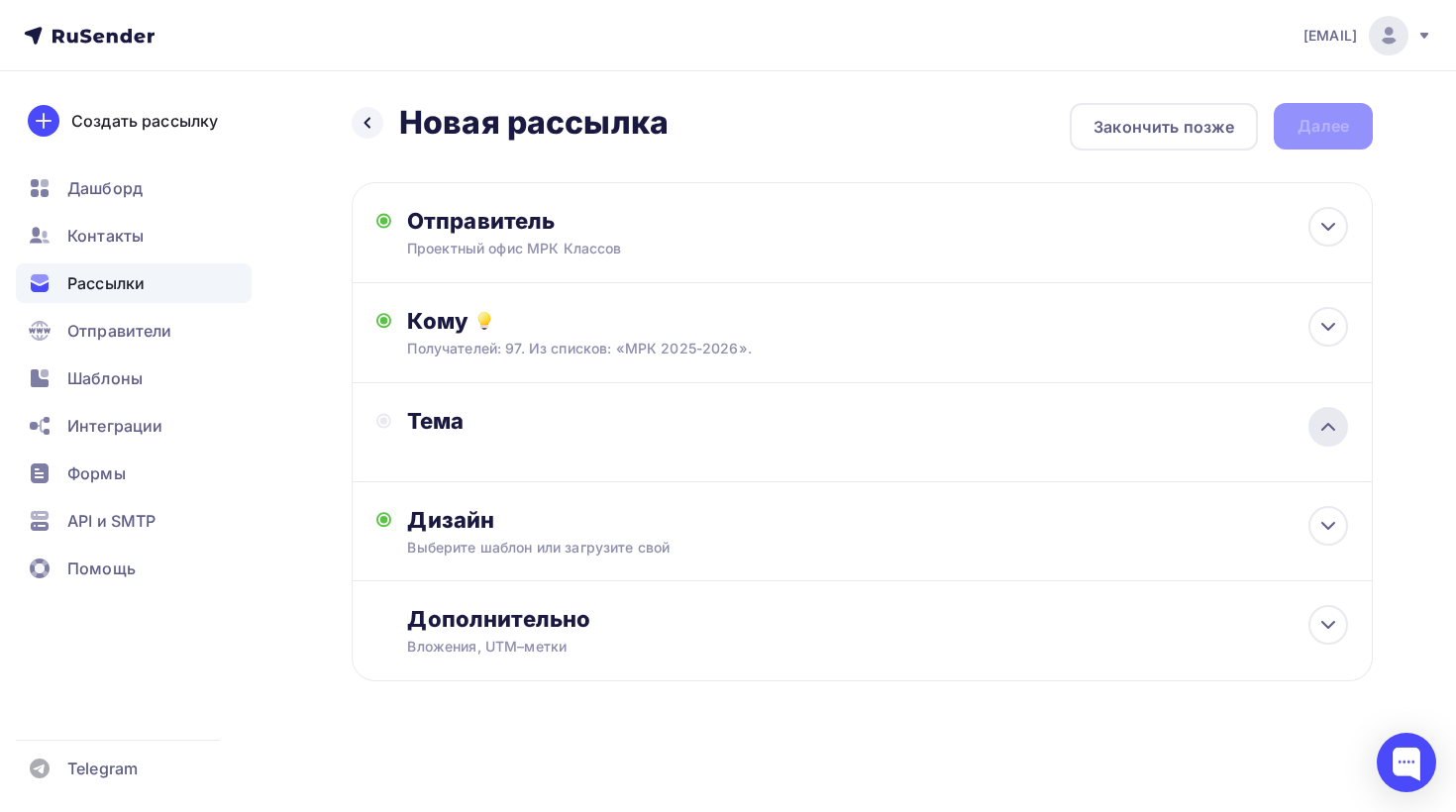 click 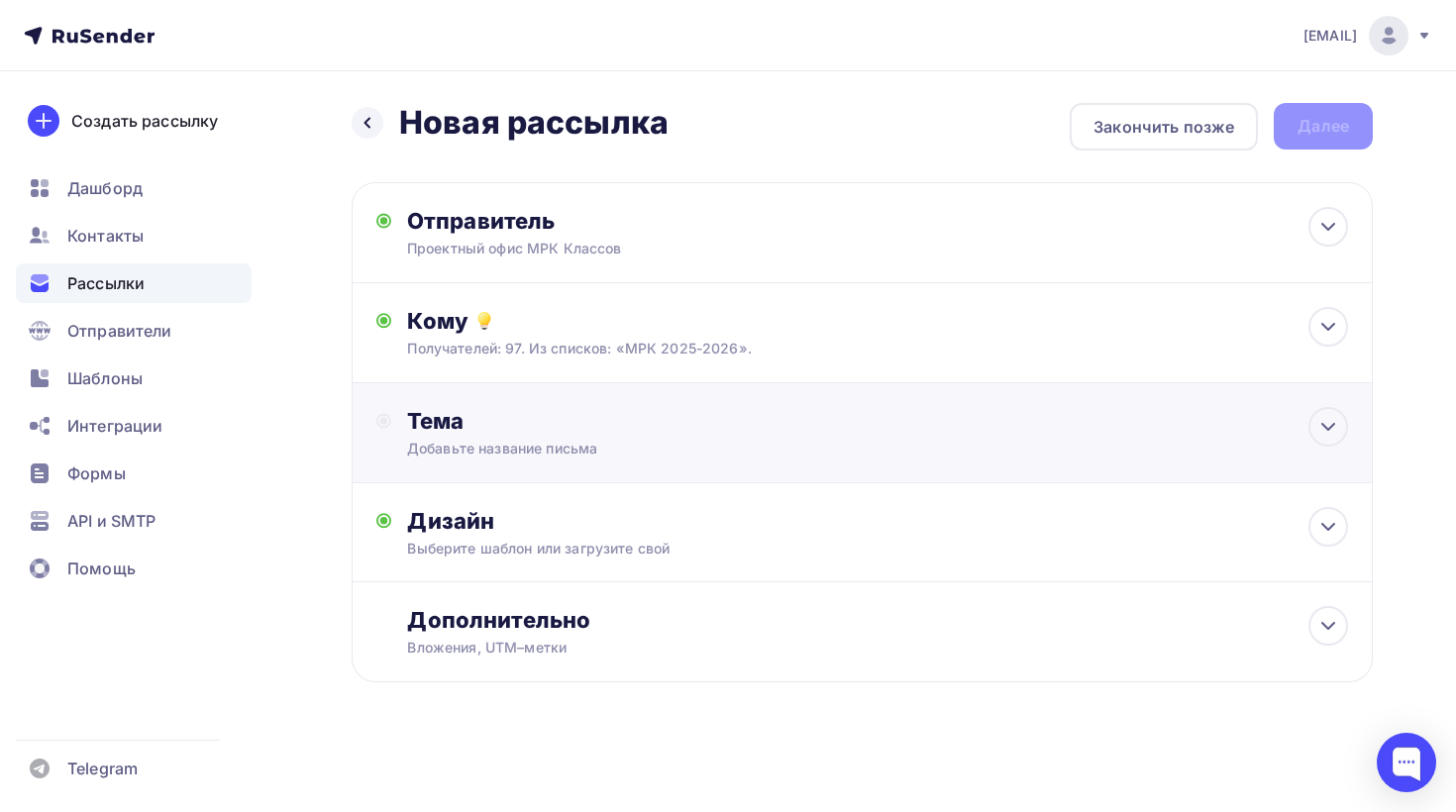 click on "Добавьте название письма" at bounding box center (583, 449) 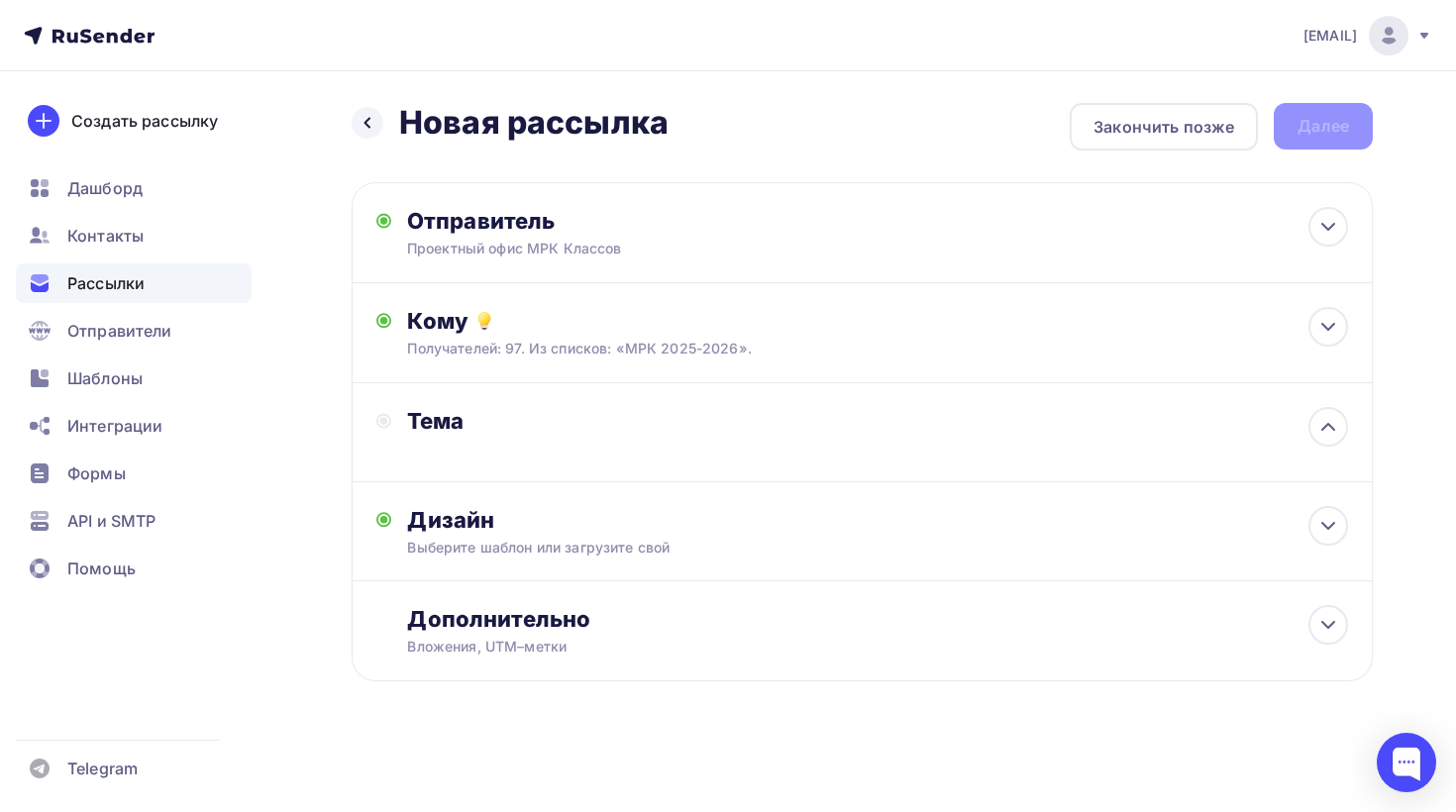 click on "Тема" at bounding box center (587, 432) 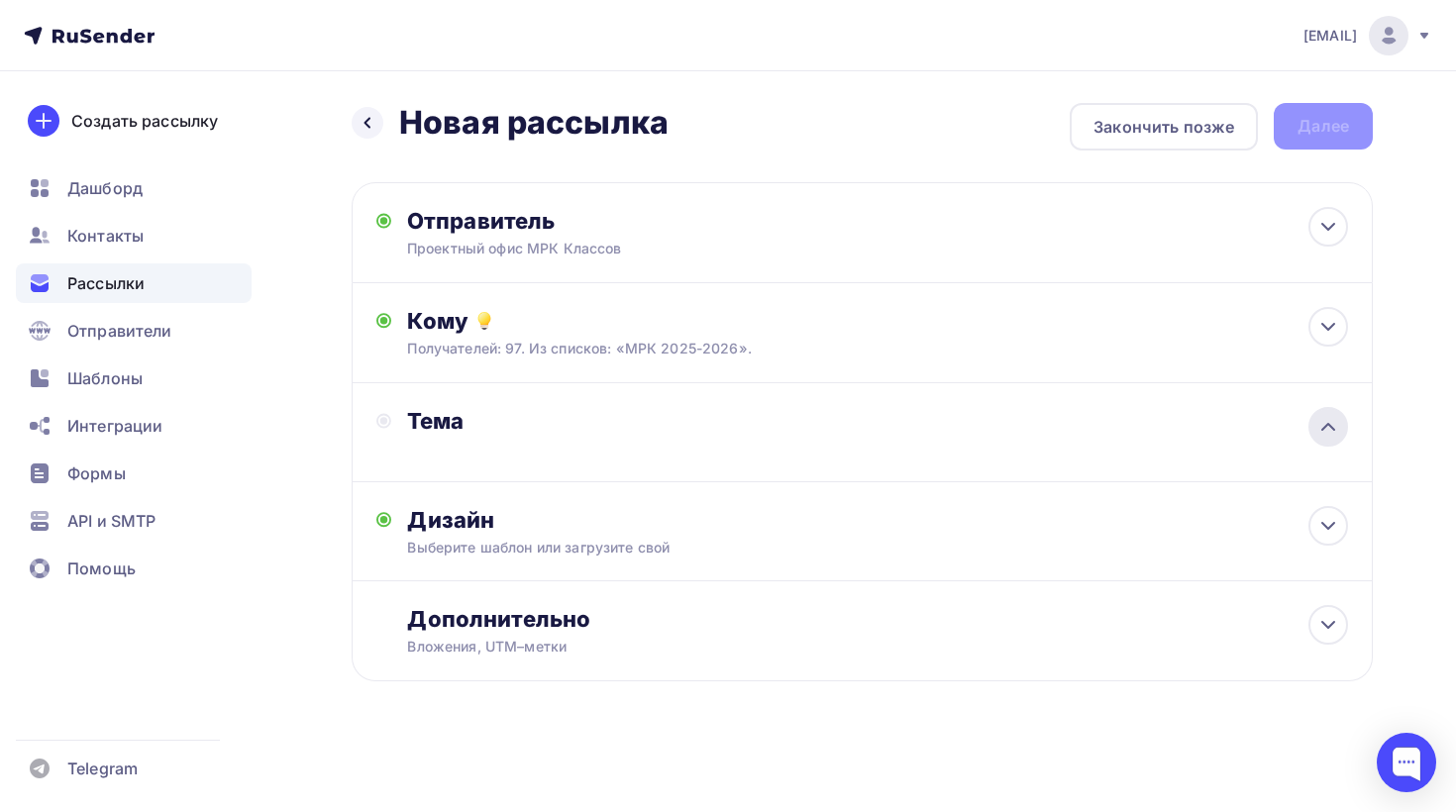 click 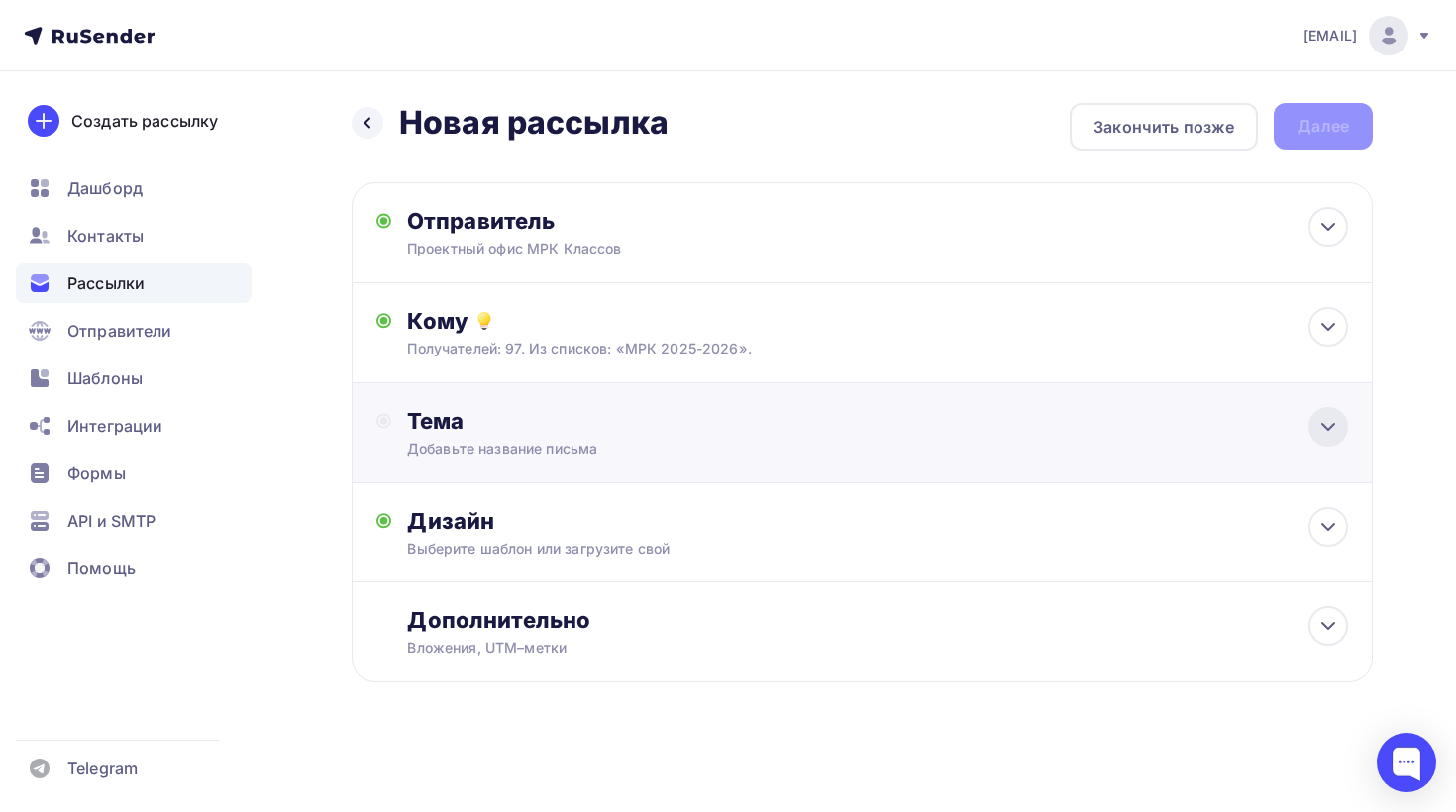 click 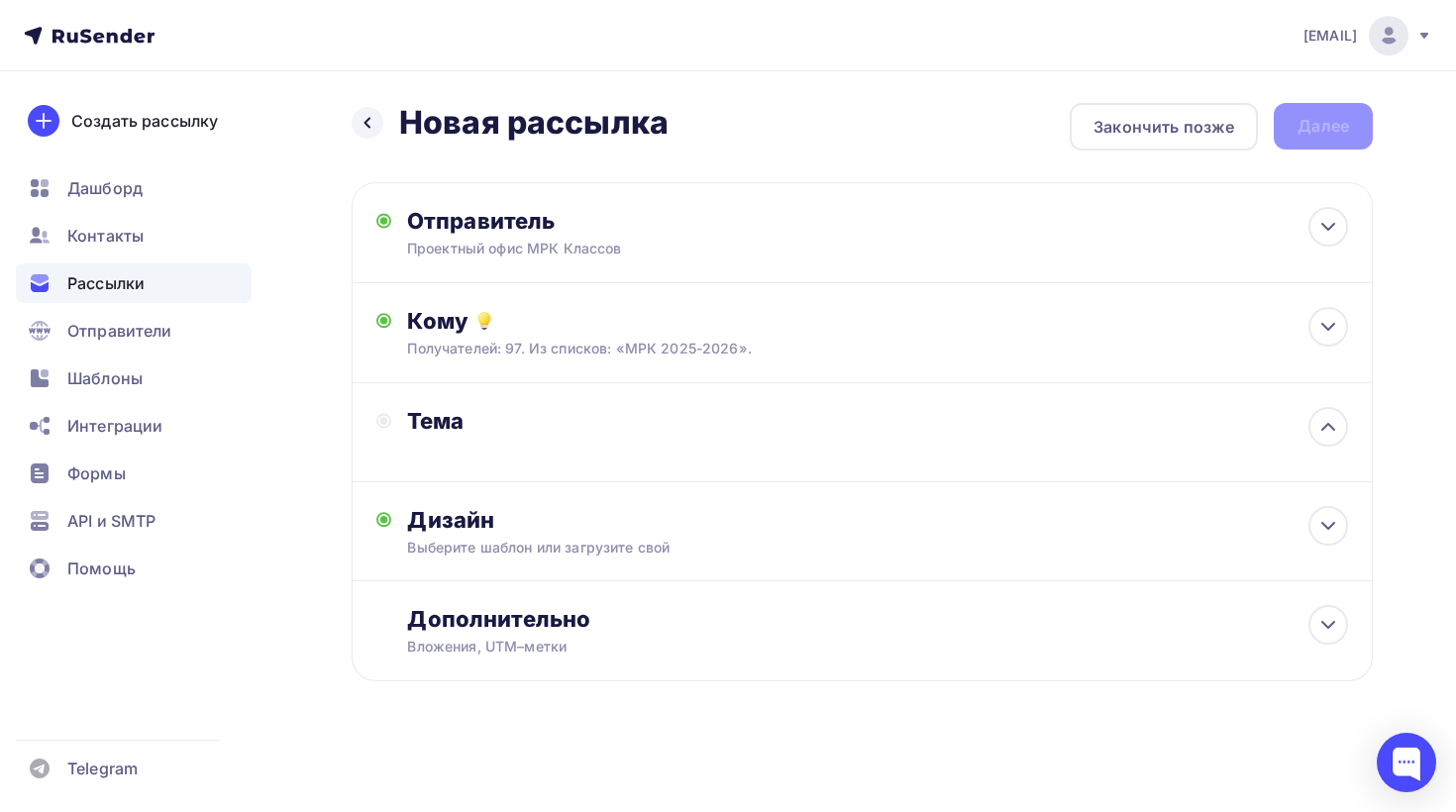 click on "Тема" at bounding box center [602, 421] 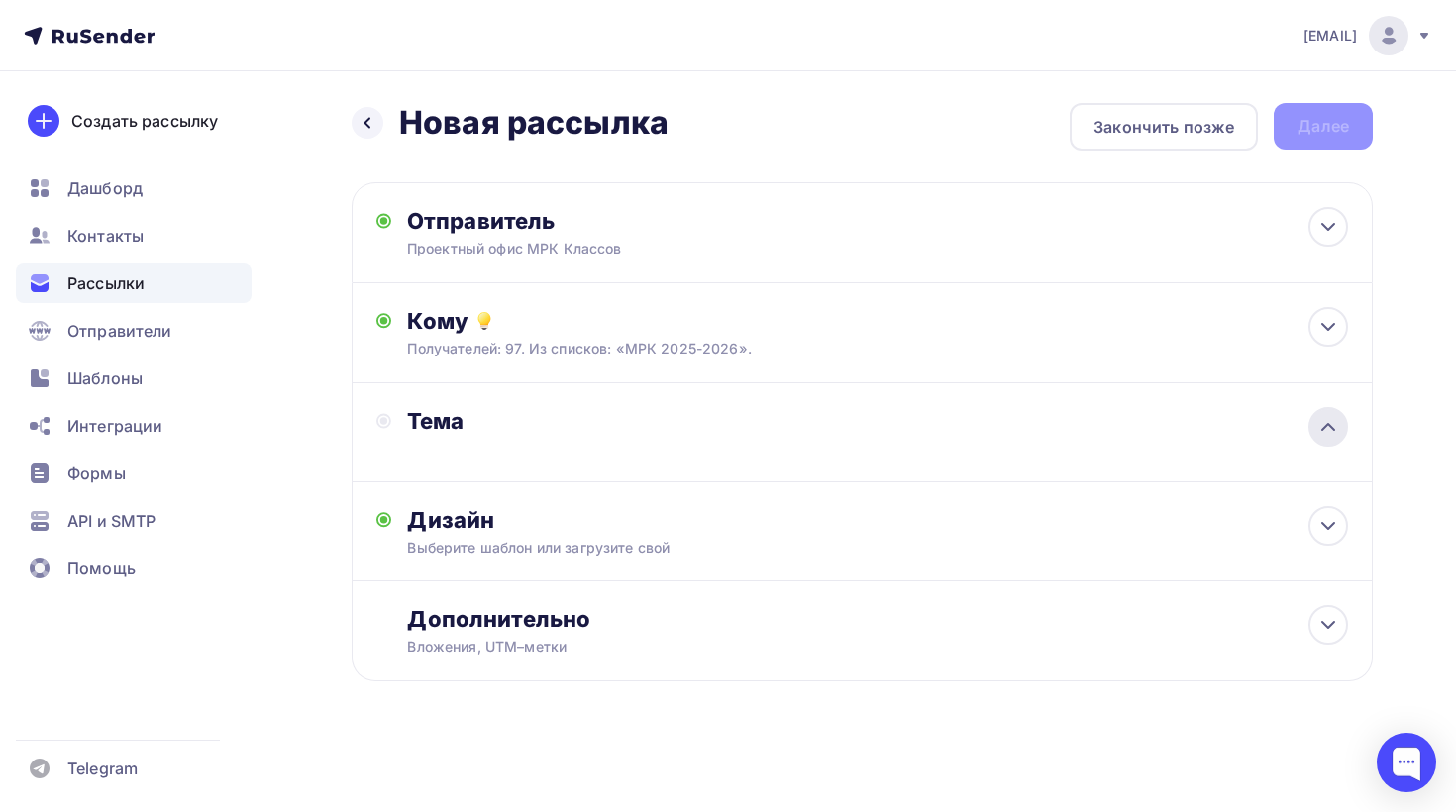 click 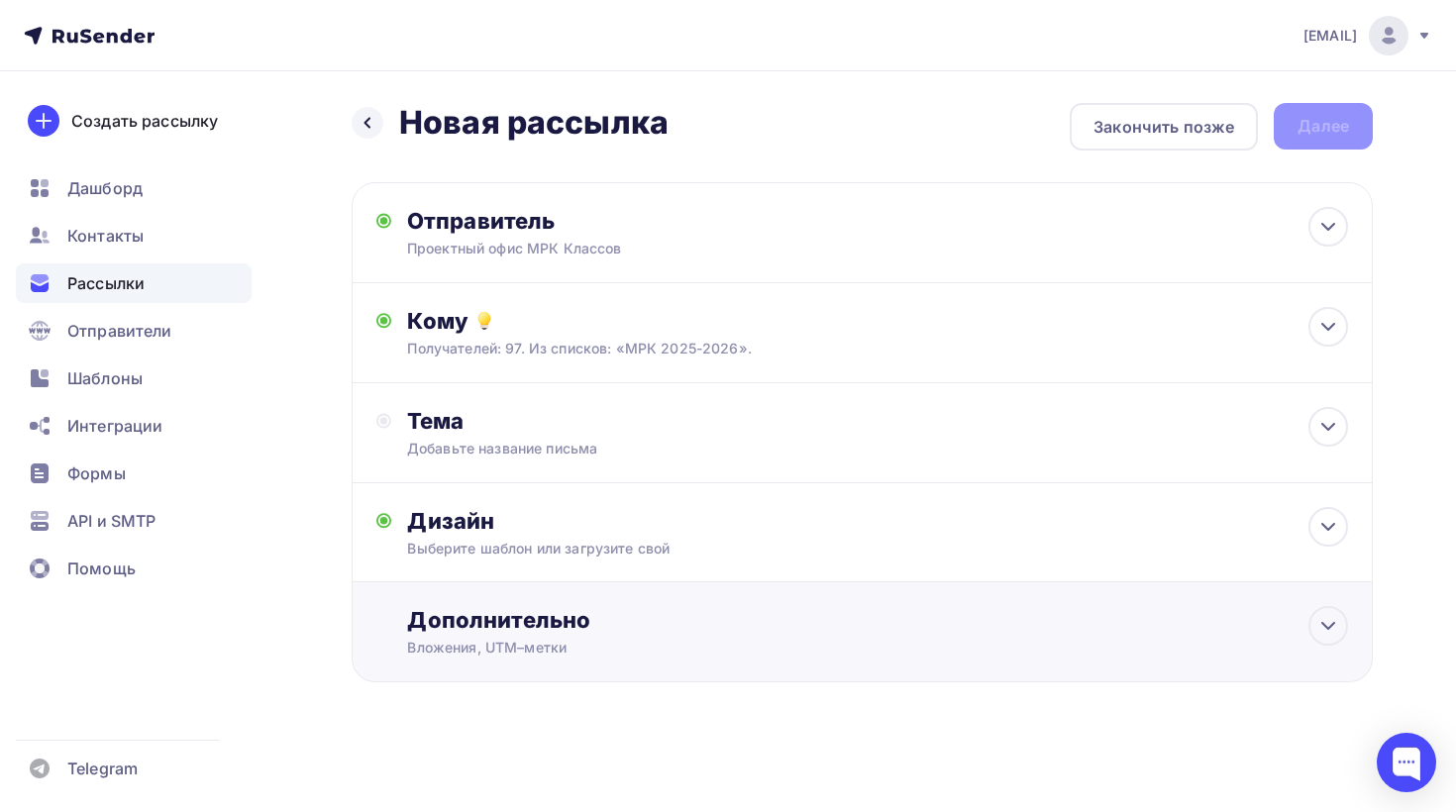 click on "Вложения, UTM–метки" at bounding box center [830, 648] 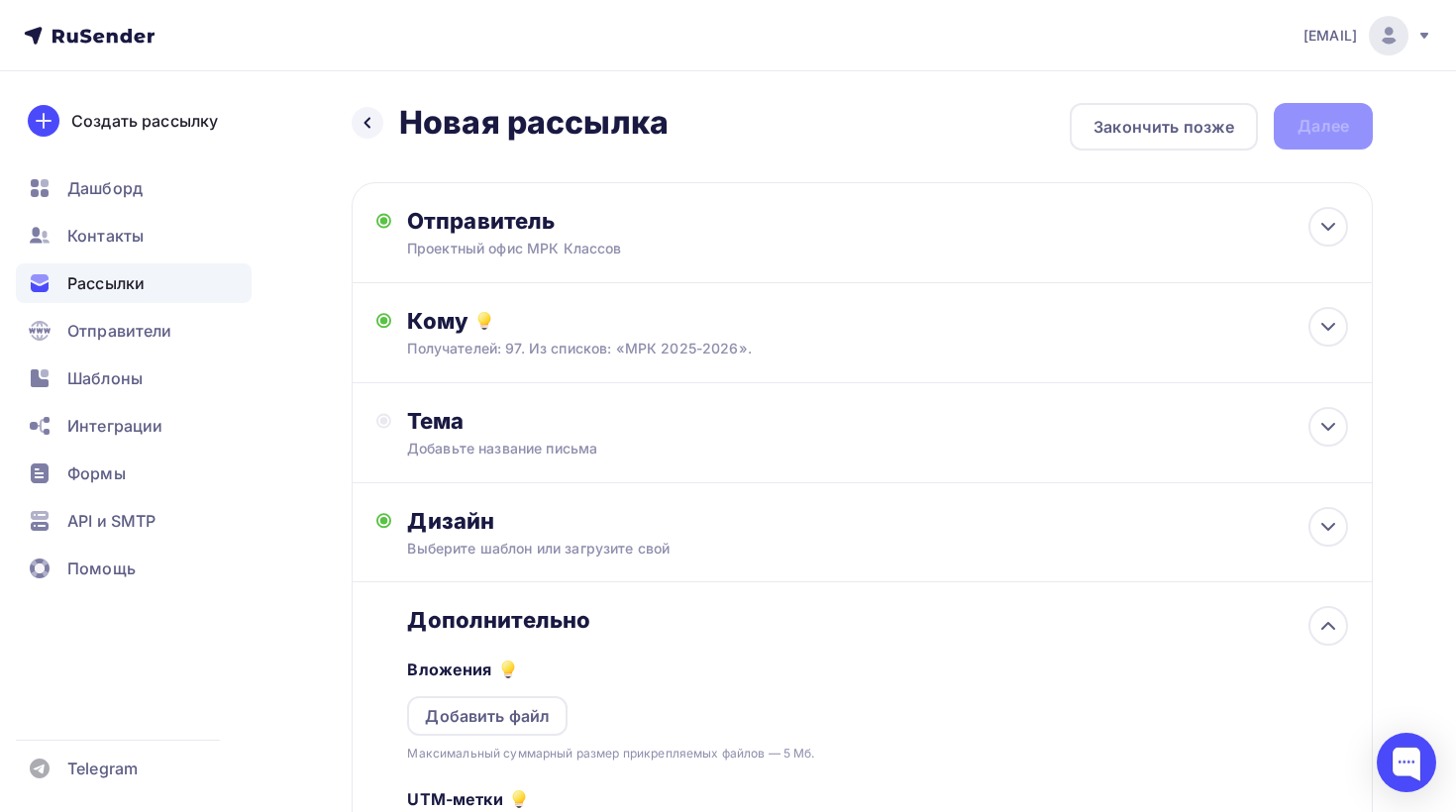 scroll, scrollTop: 0, scrollLeft: 0, axis: both 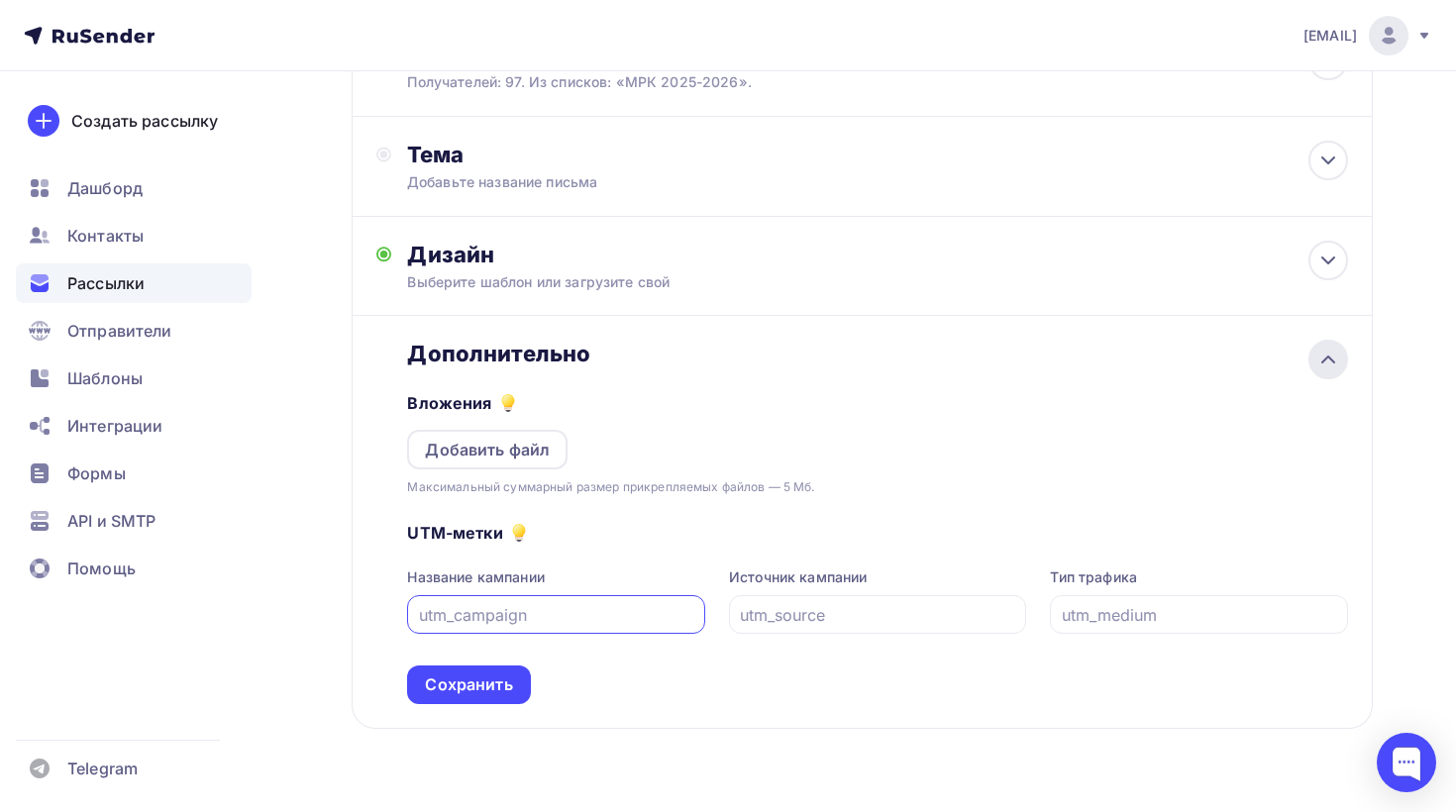 click 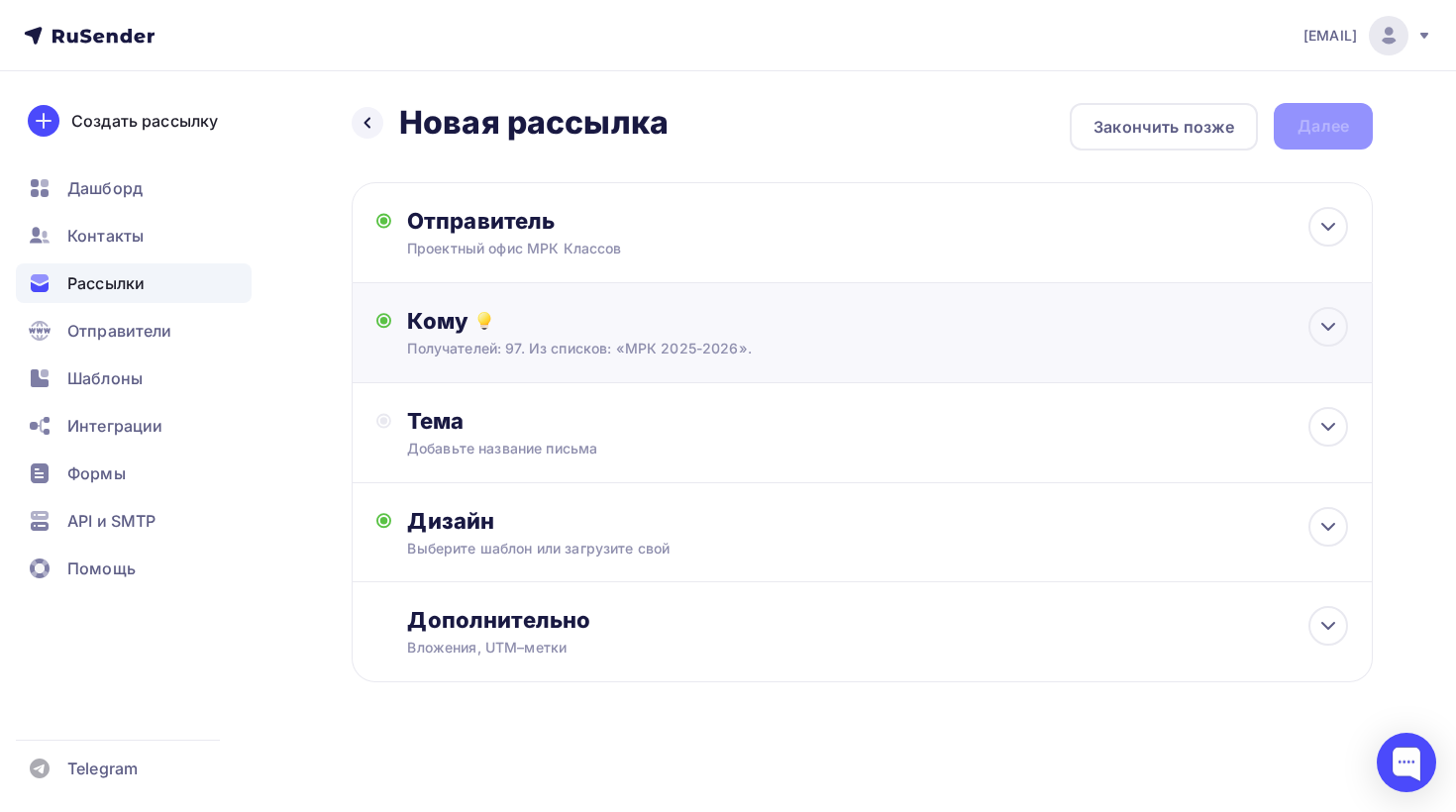 scroll, scrollTop: 0, scrollLeft: 0, axis: both 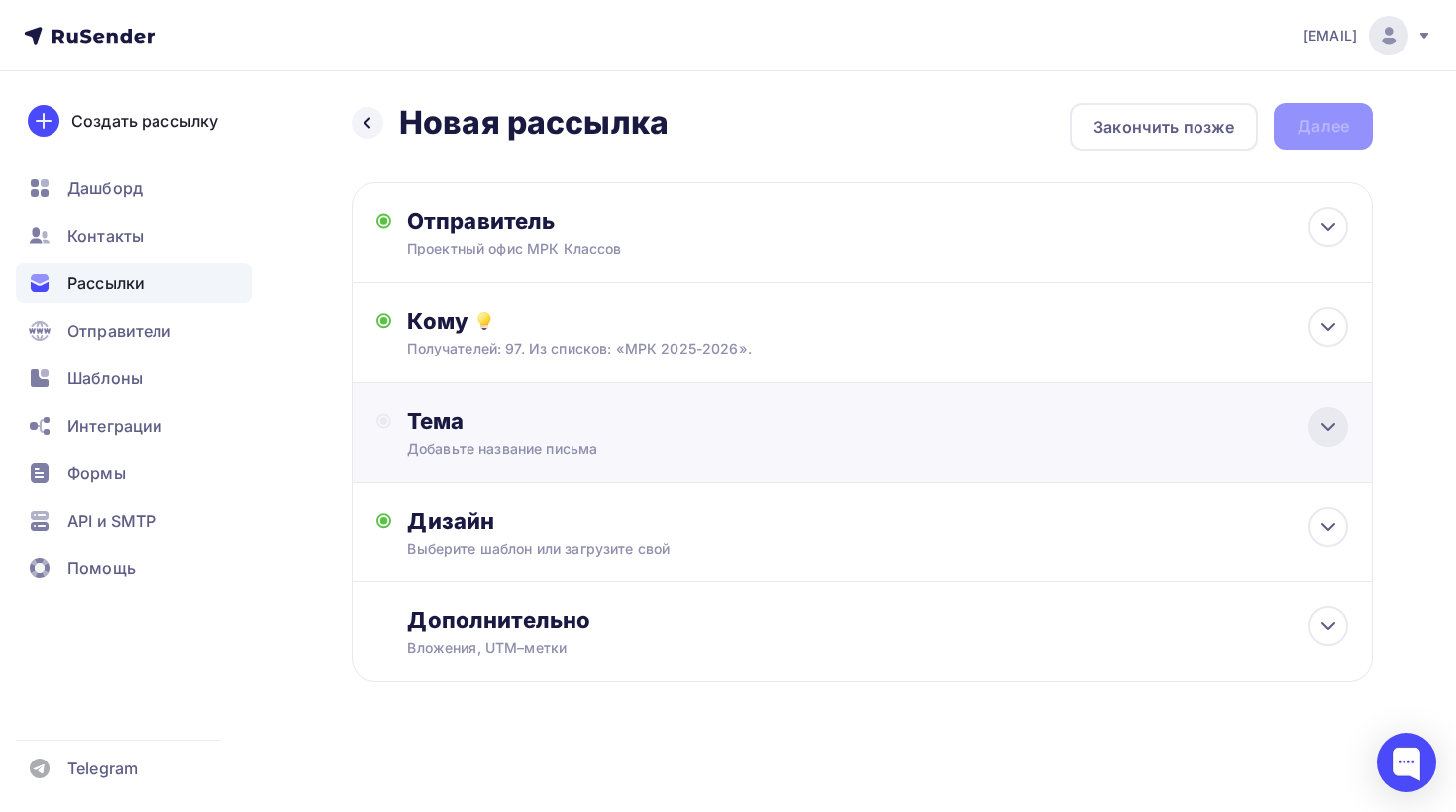 click 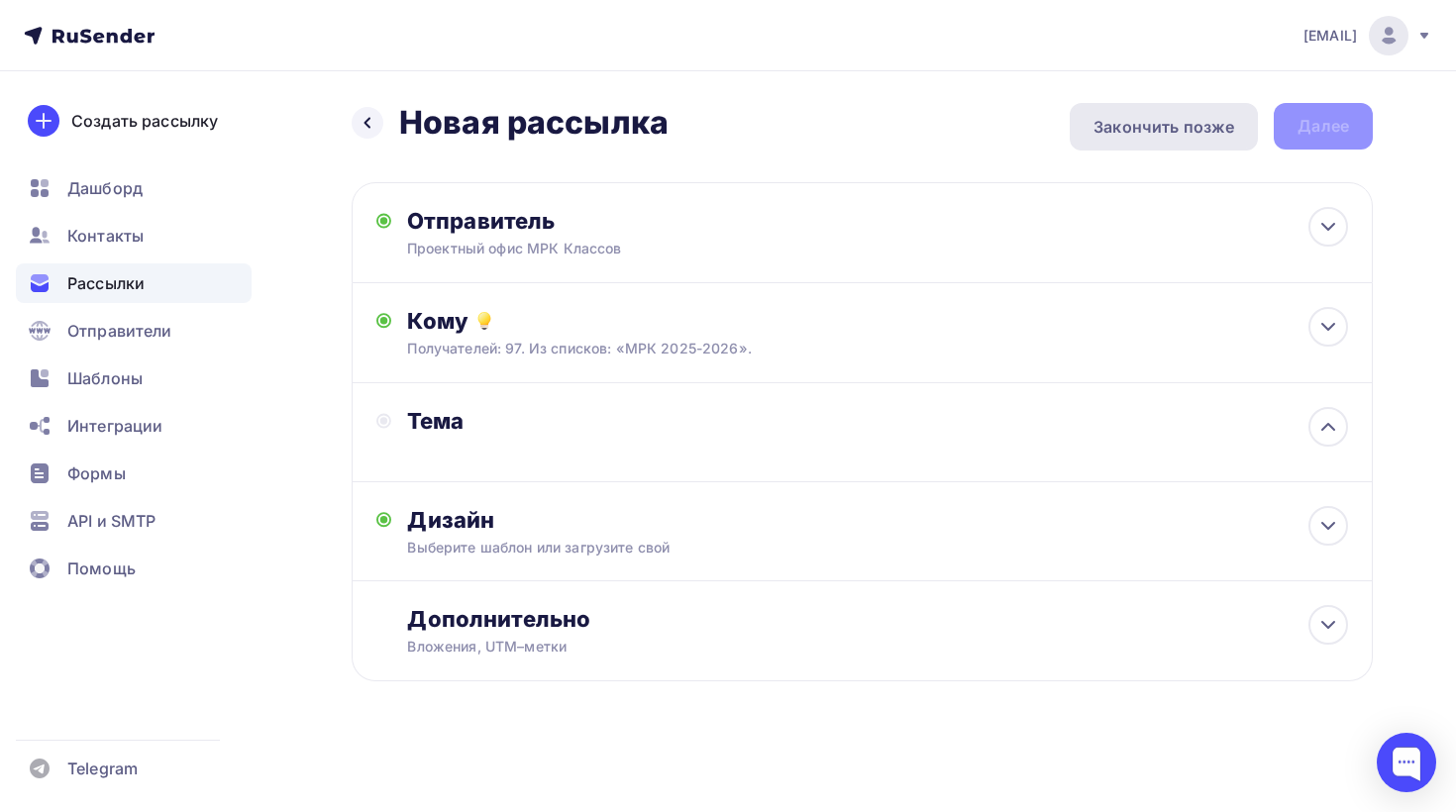 click on "Закончить позже" at bounding box center [1164, 127] 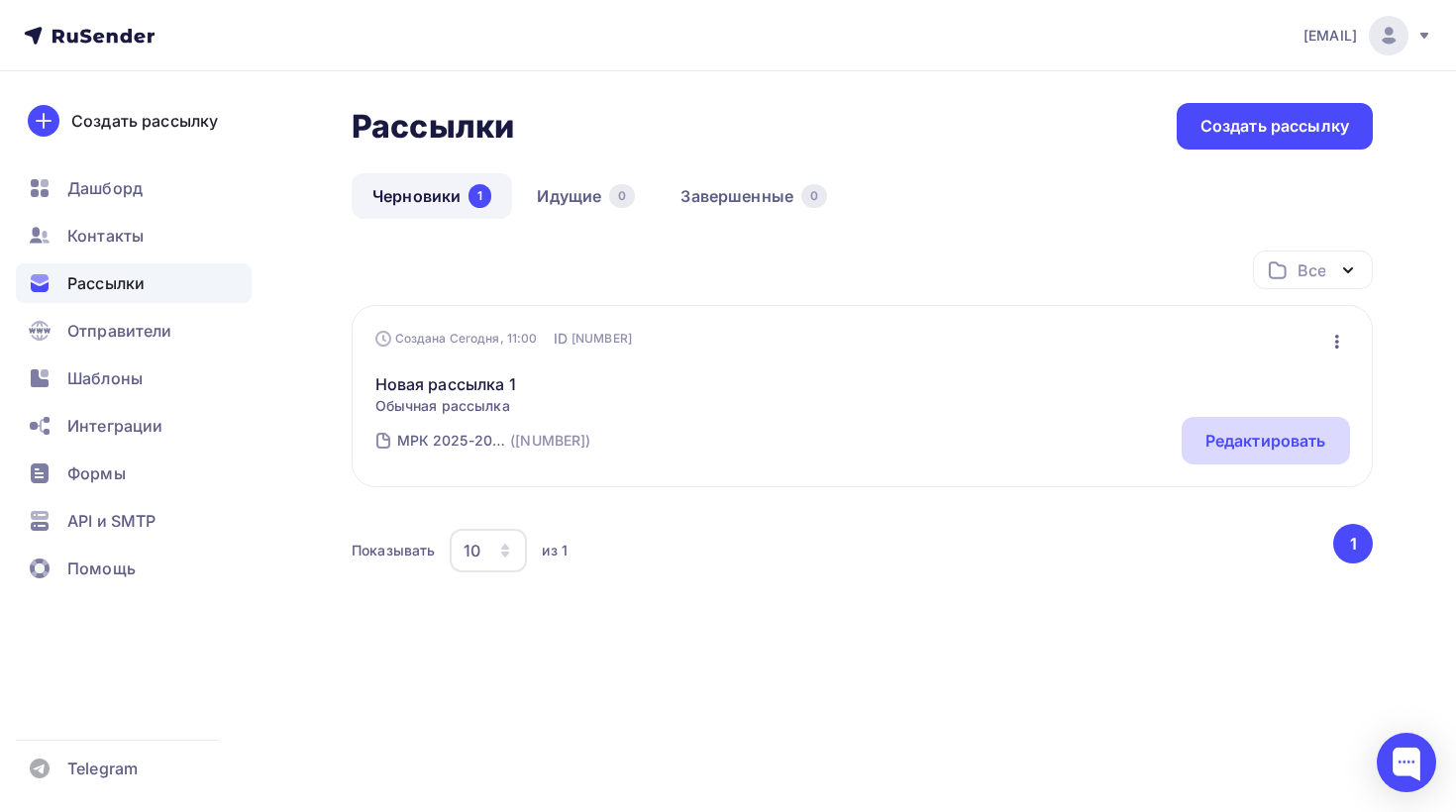 click on "Редактировать" at bounding box center [1266, 441] 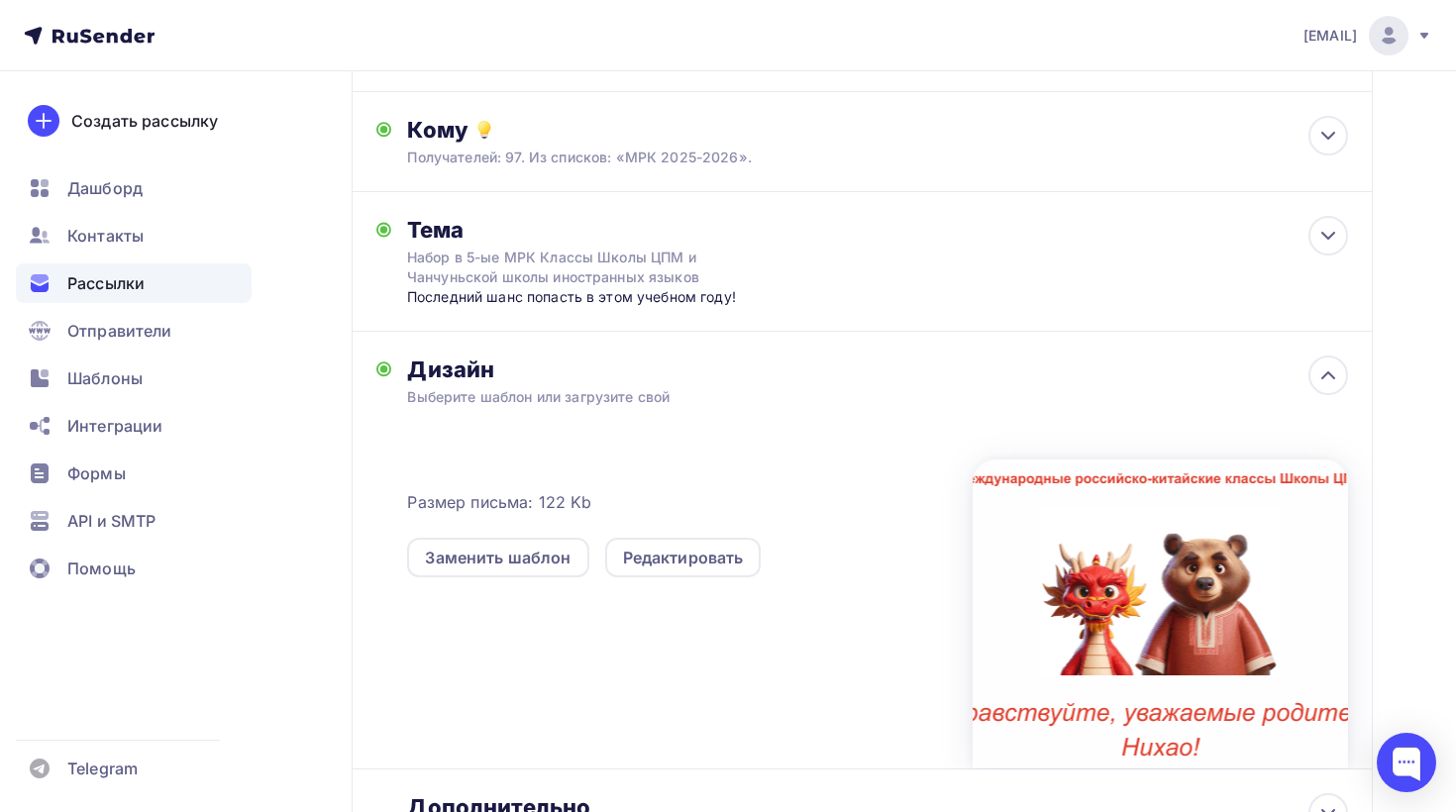 scroll, scrollTop: 0, scrollLeft: 0, axis: both 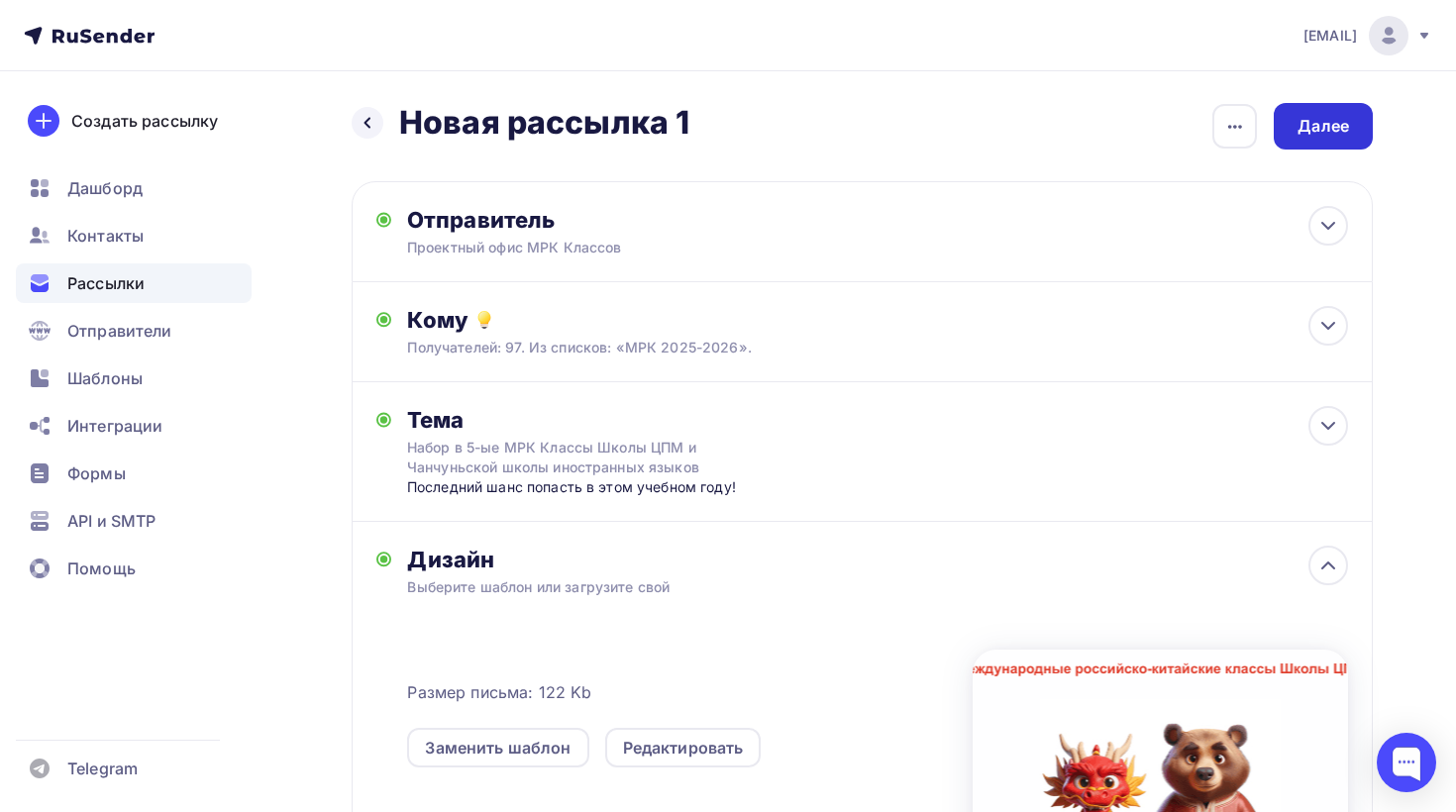 click on "Далее" at bounding box center (1323, 126) 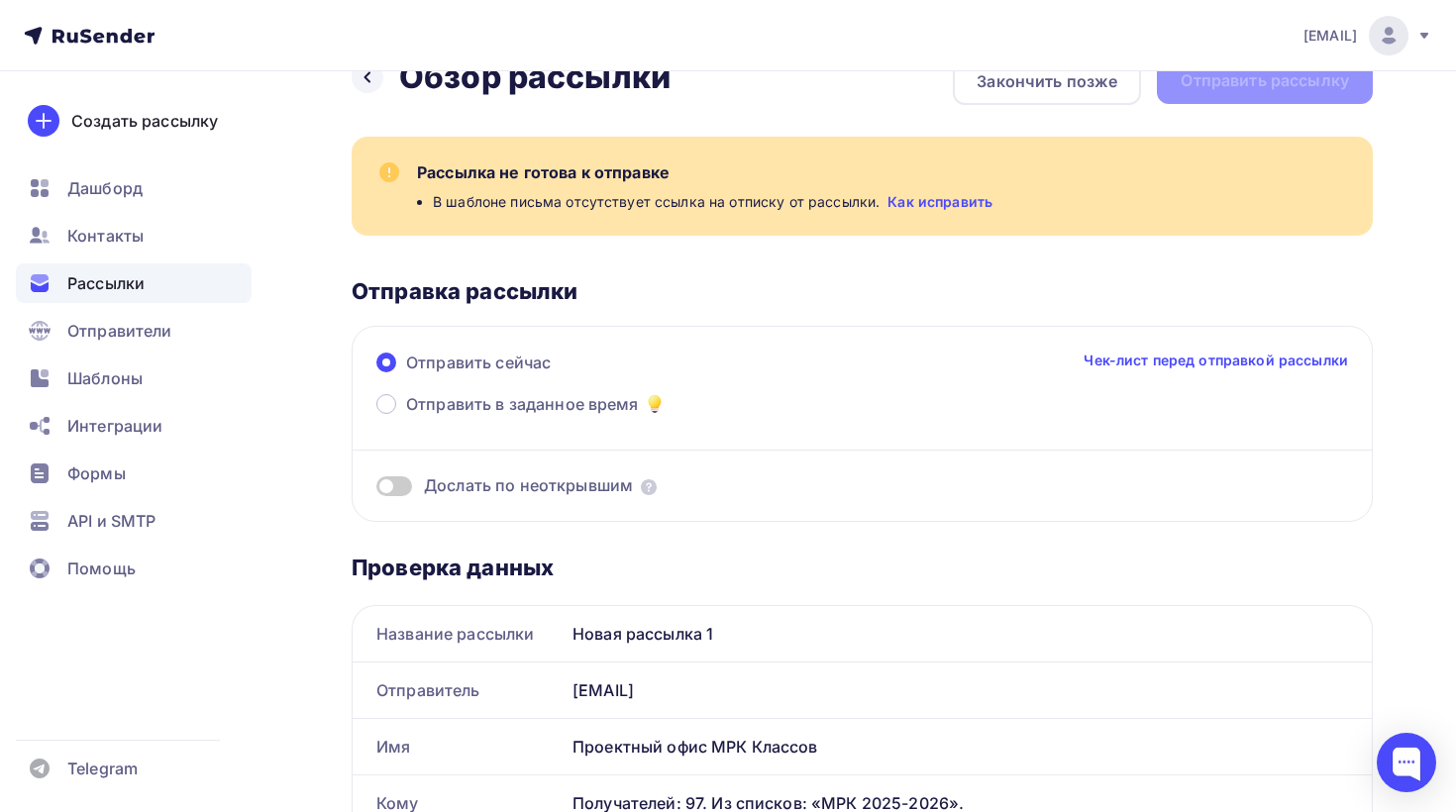 scroll, scrollTop: 22, scrollLeft: 0, axis: vertical 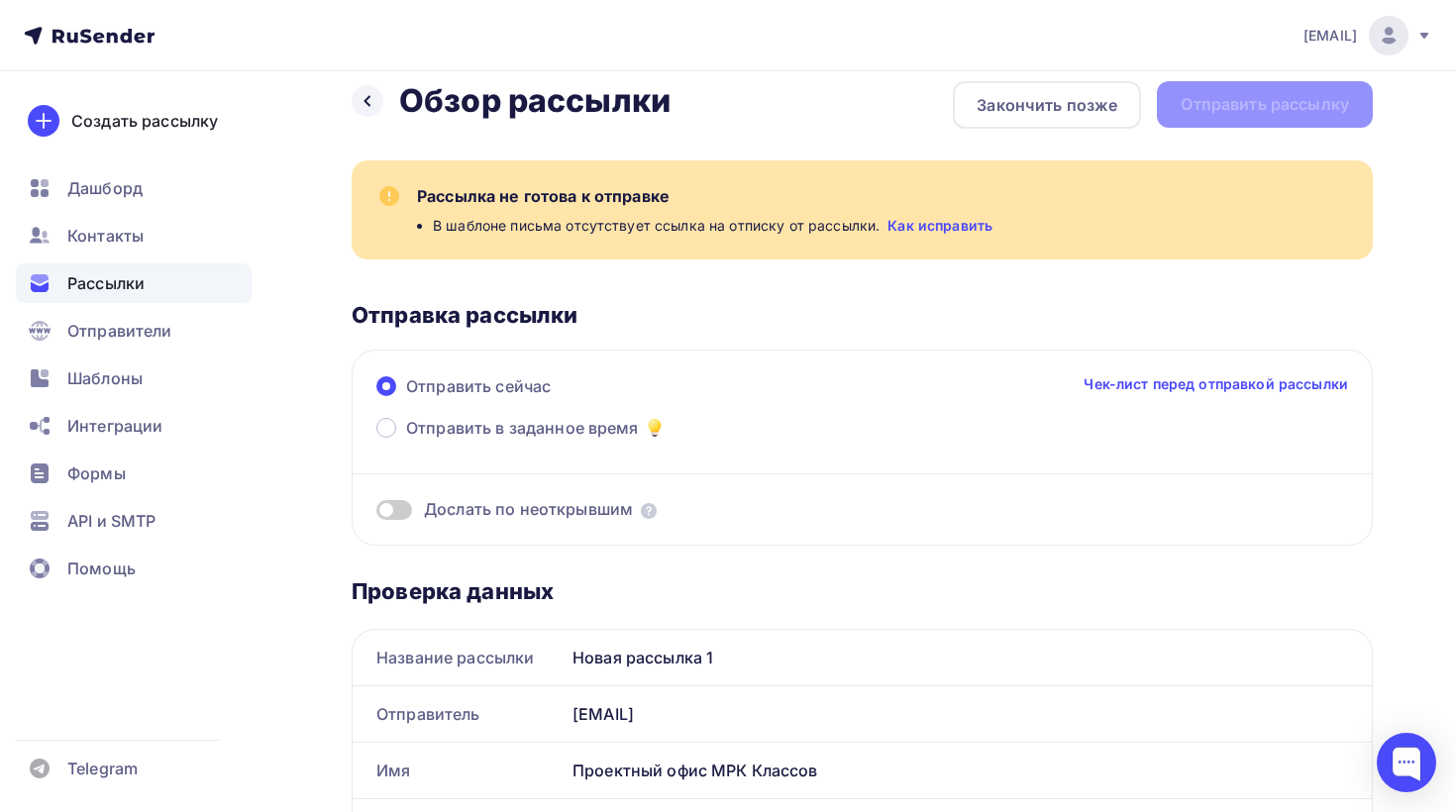 click on "Как исправить" at bounding box center (940, 226) 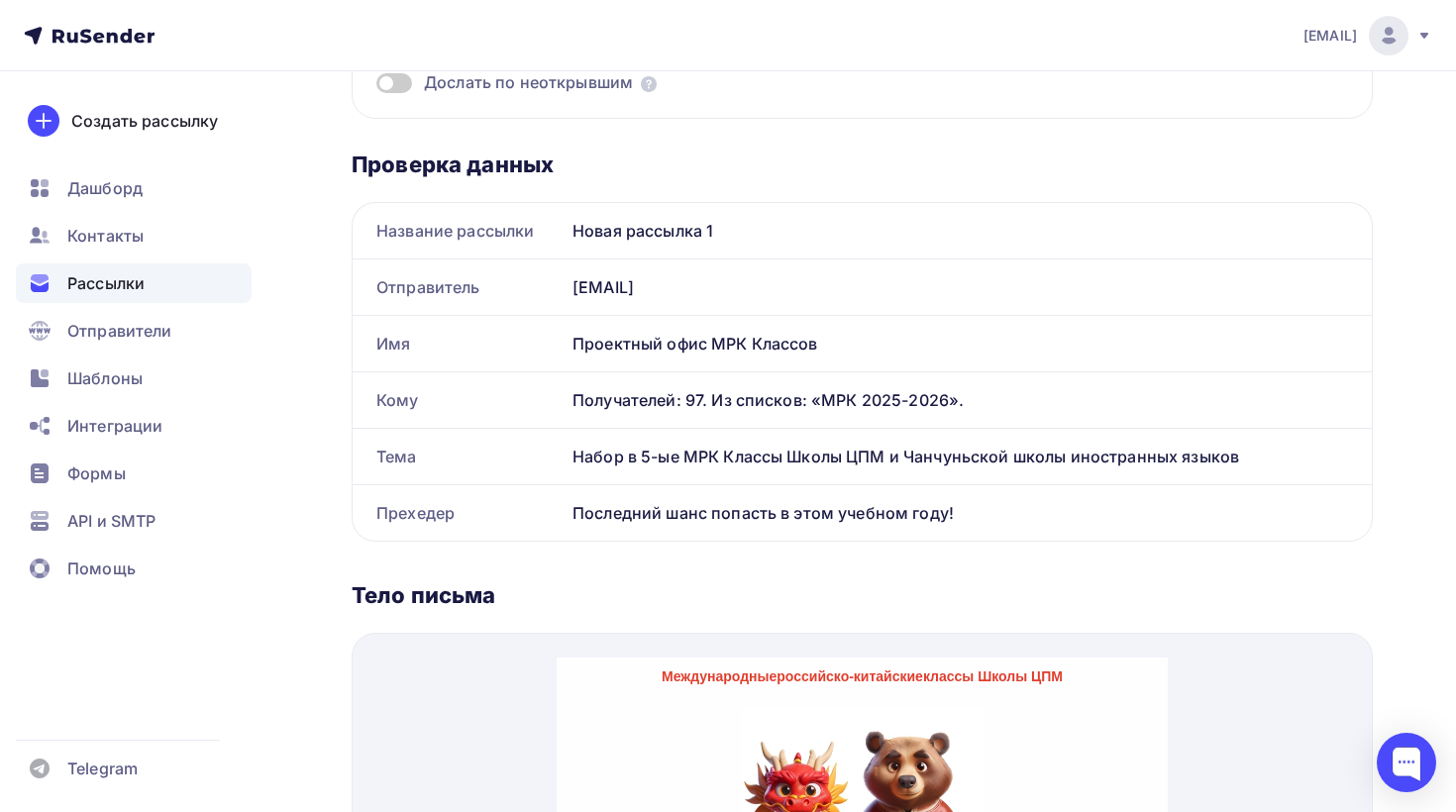 scroll, scrollTop: 0, scrollLeft: 0, axis: both 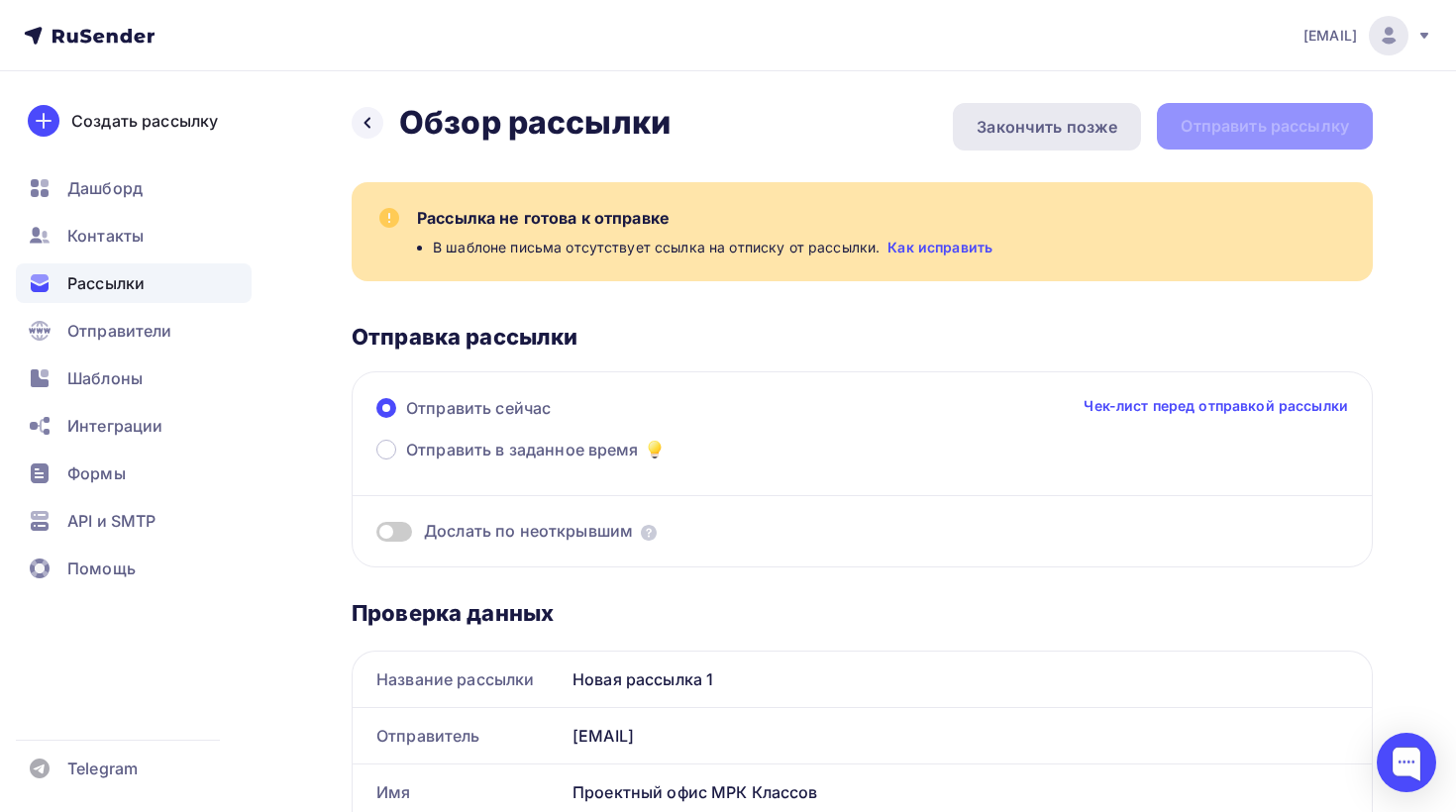 click on "Закончить позже" at bounding box center [1047, 127] 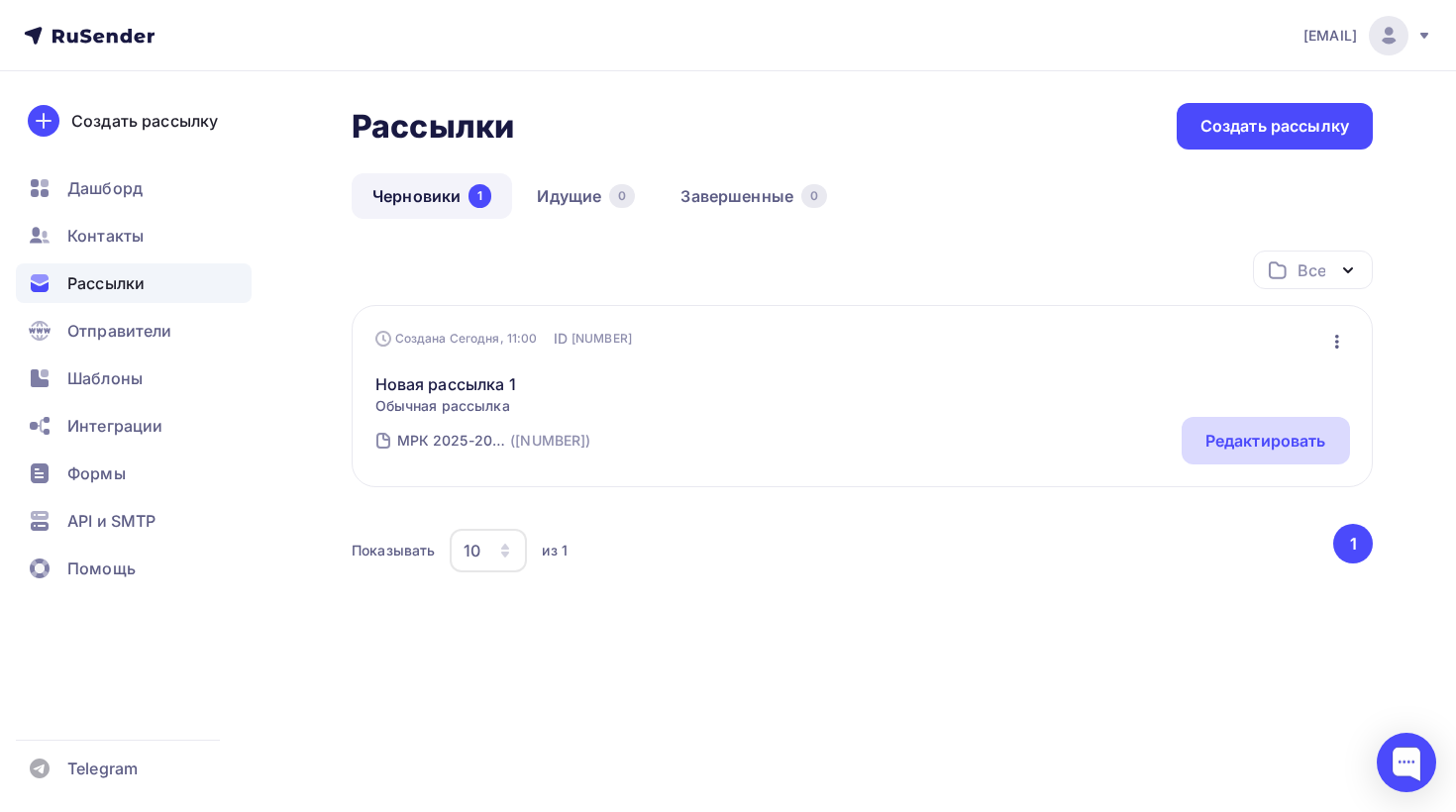 click on "Редактировать" at bounding box center (1266, 441) 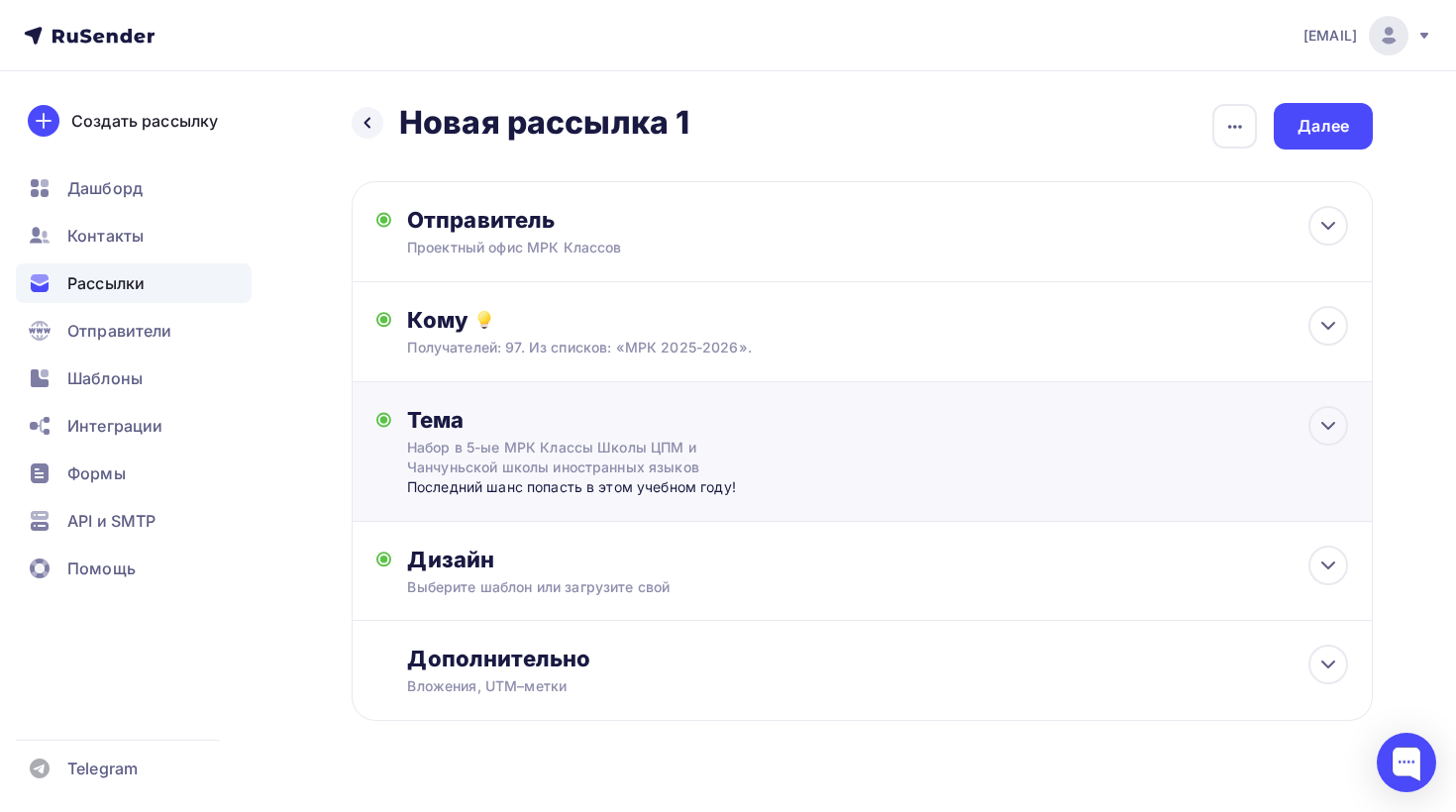 scroll, scrollTop: 40, scrollLeft: 0, axis: vertical 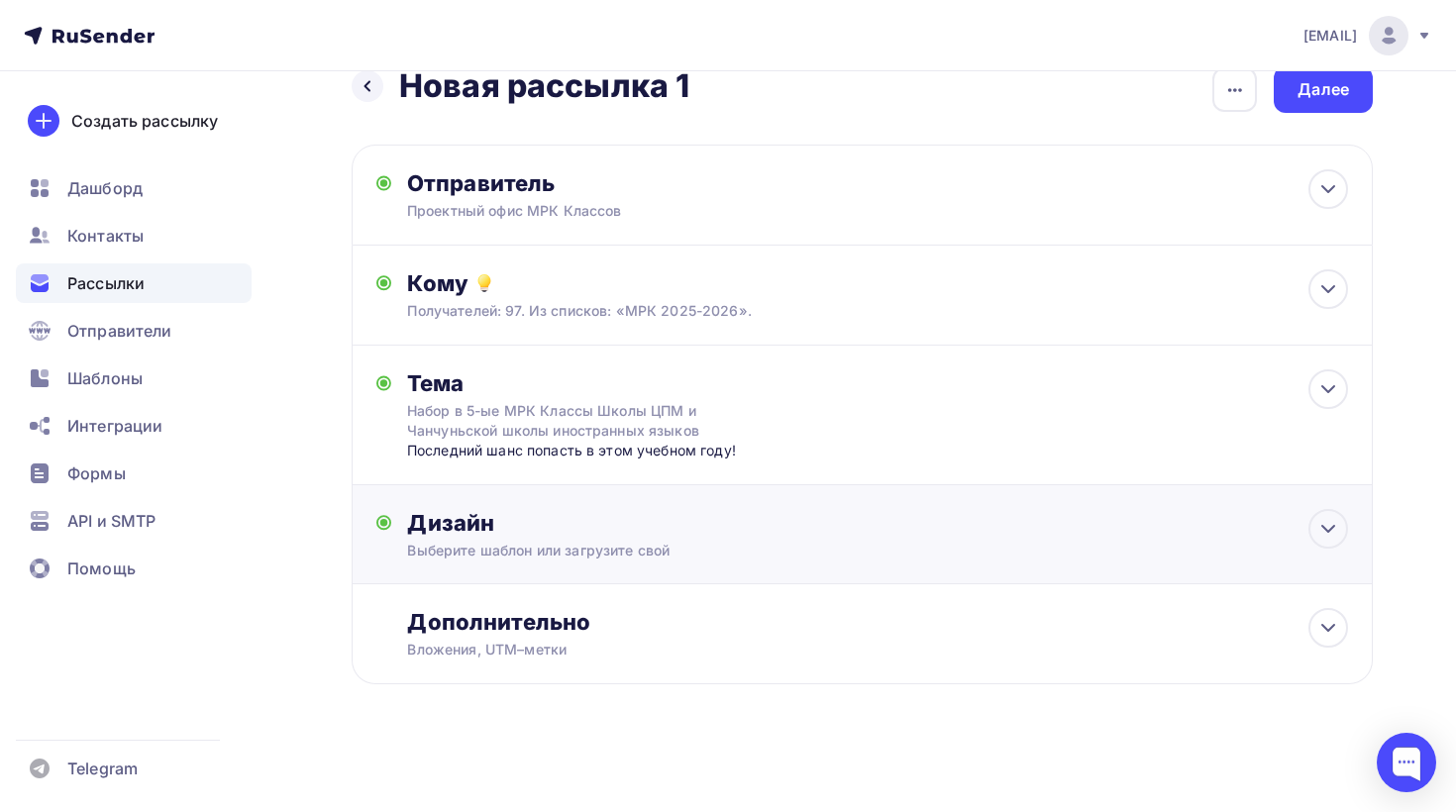 click on "Дизайн" at bounding box center [878, 523] 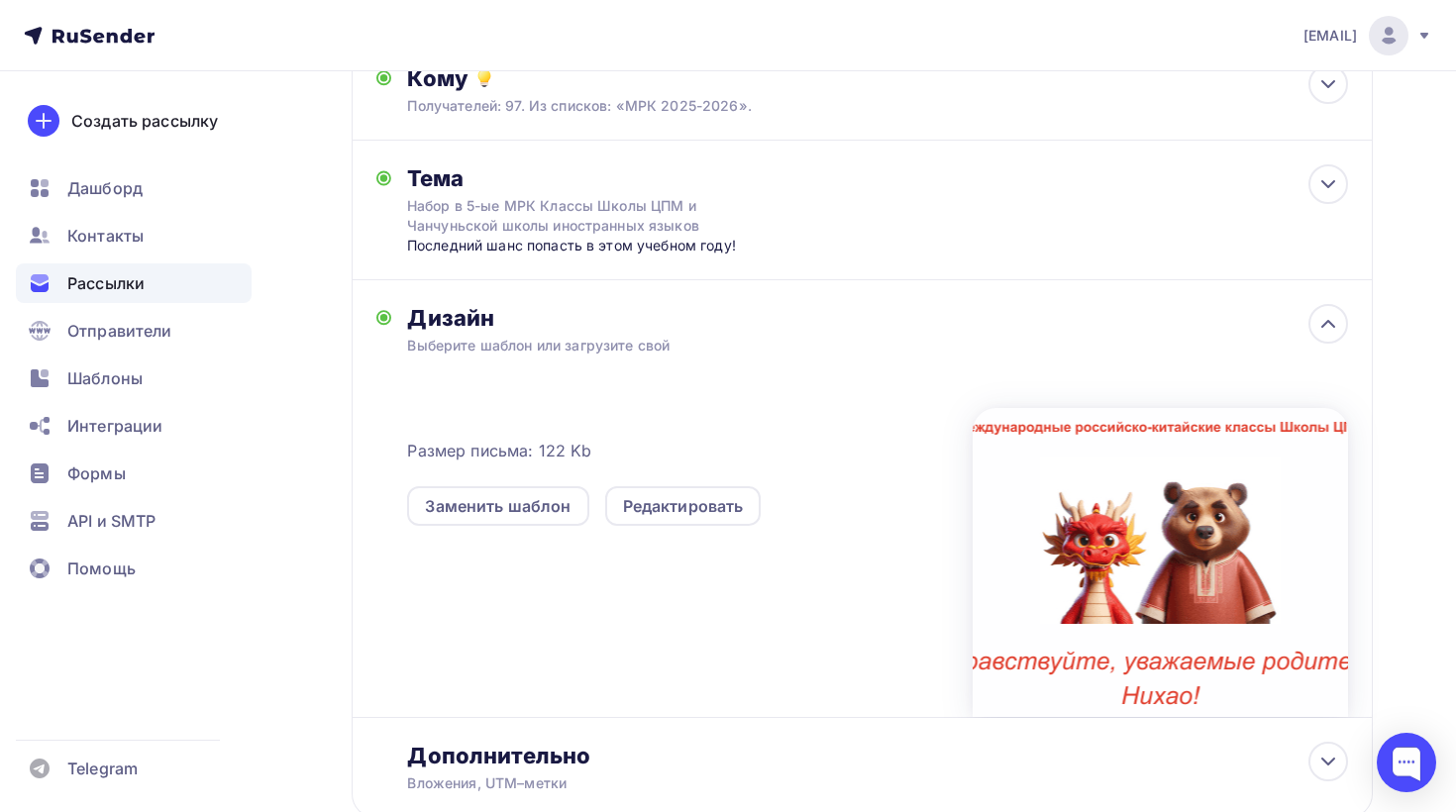 scroll, scrollTop: 341, scrollLeft: 0, axis: vertical 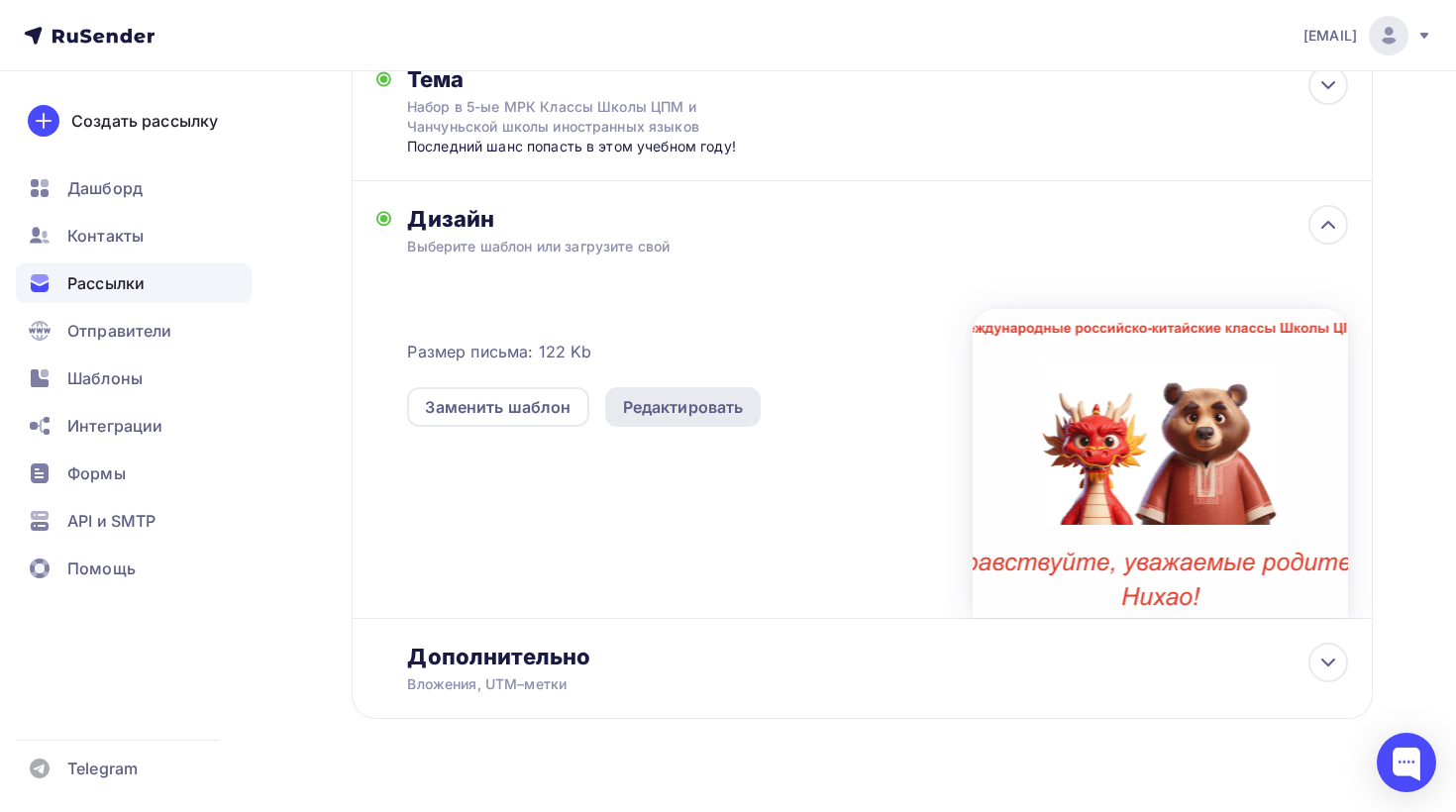 click on "Редактировать" at bounding box center [683, 407] 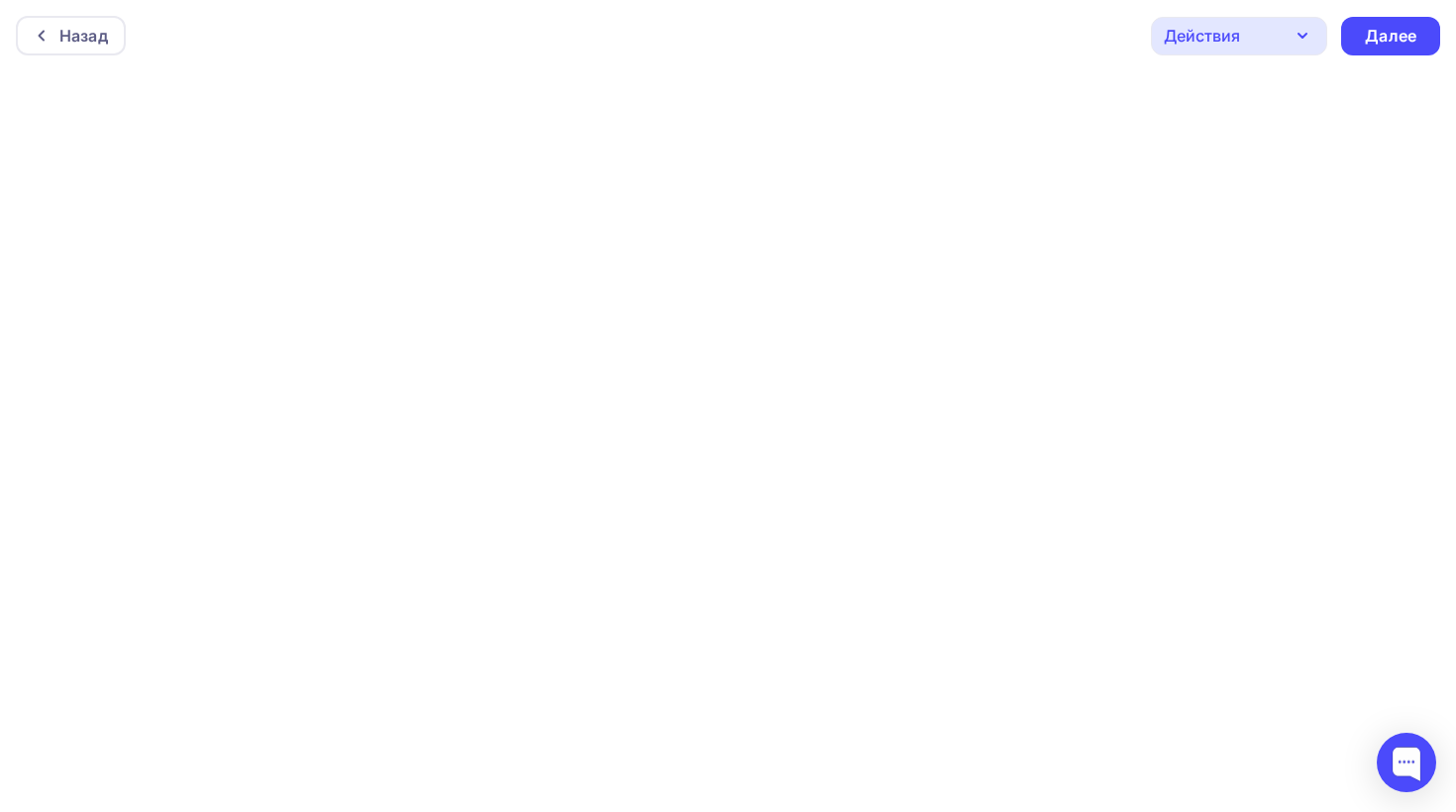 scroll, scrollTop: 5, scrollLeft: 0, axis: vertical 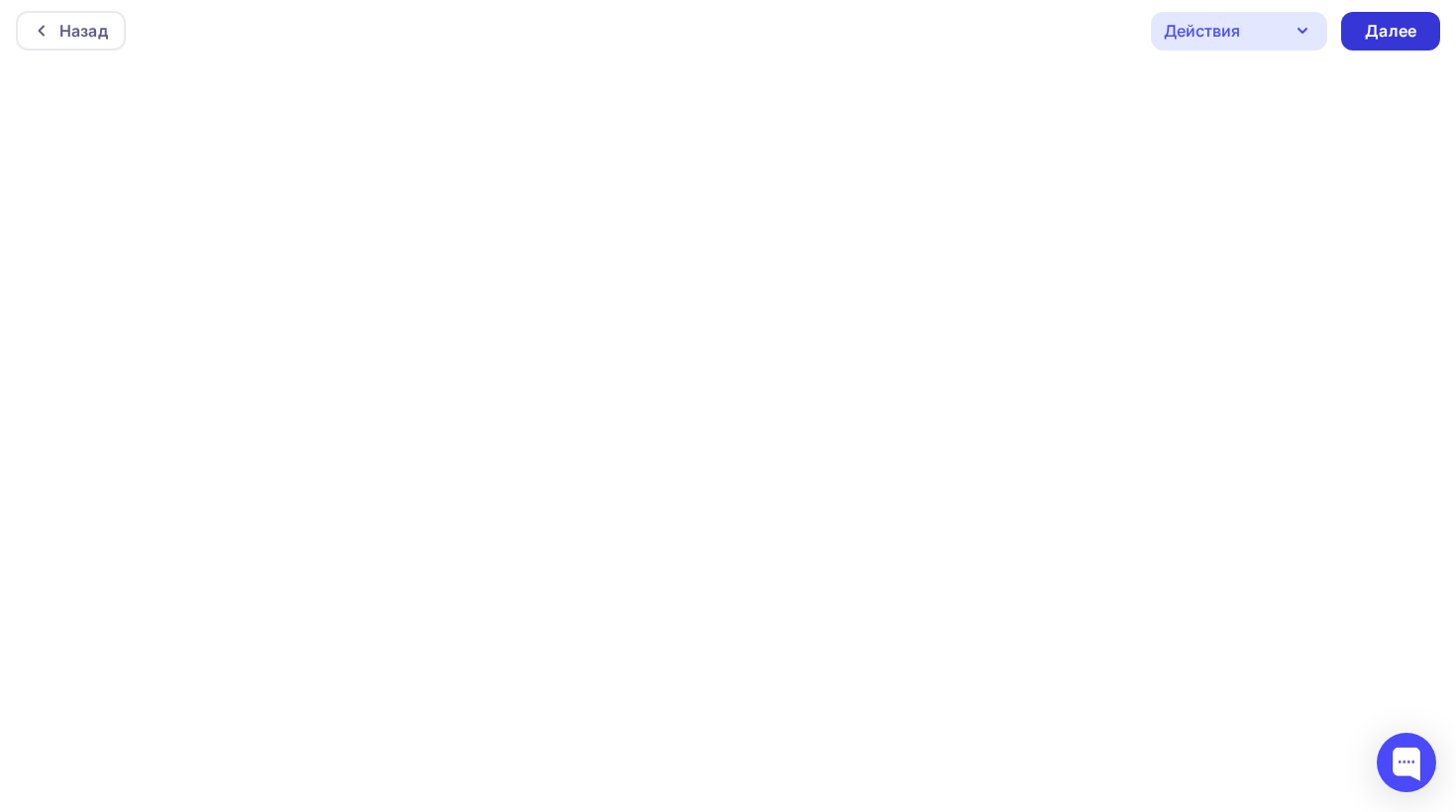 click on "Далее" at bounding box center (1391, 31) 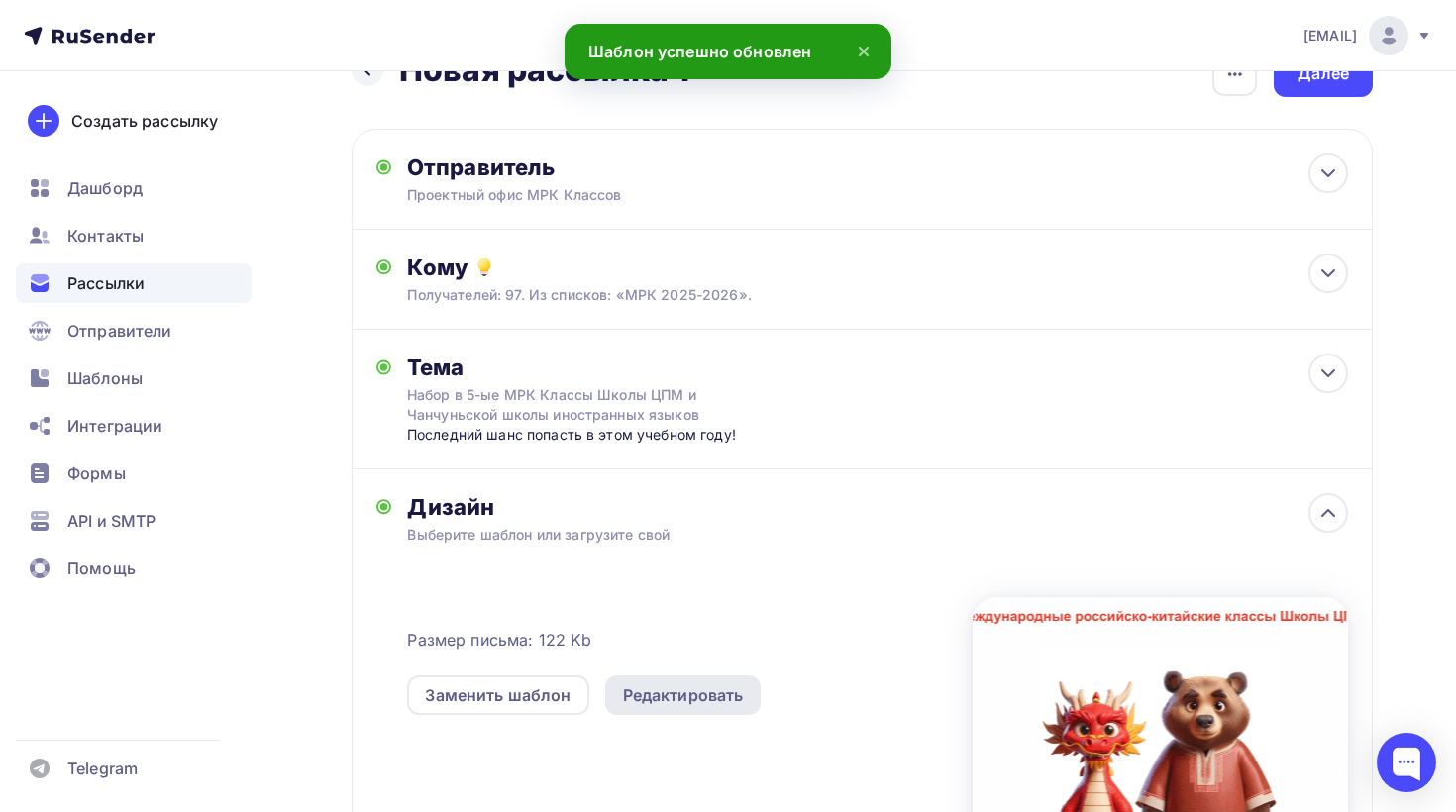 scroll, scrollTop: 73, scrollLeft: 0, axis: vertical 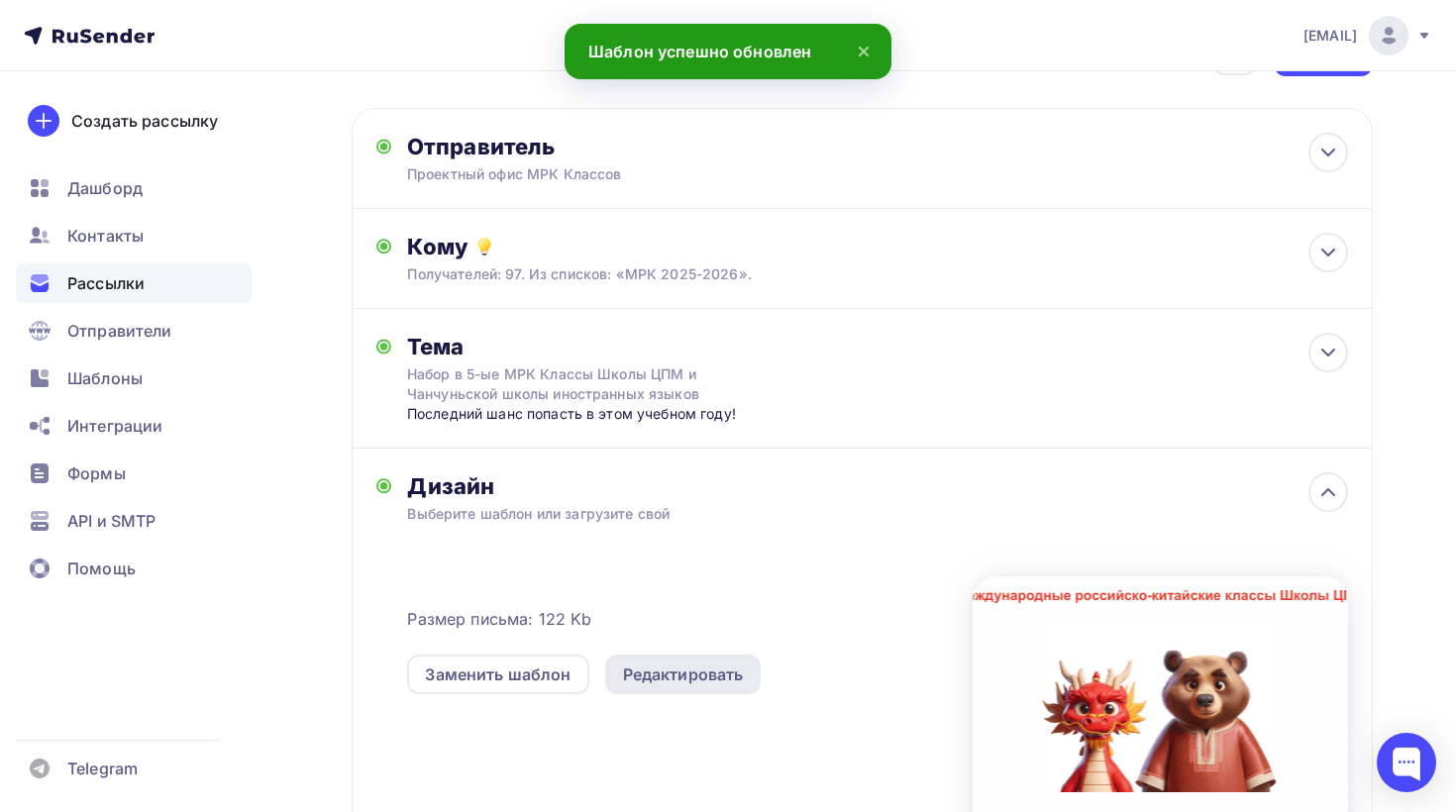 click on "Редактировать" at bounding box center [683, 674] 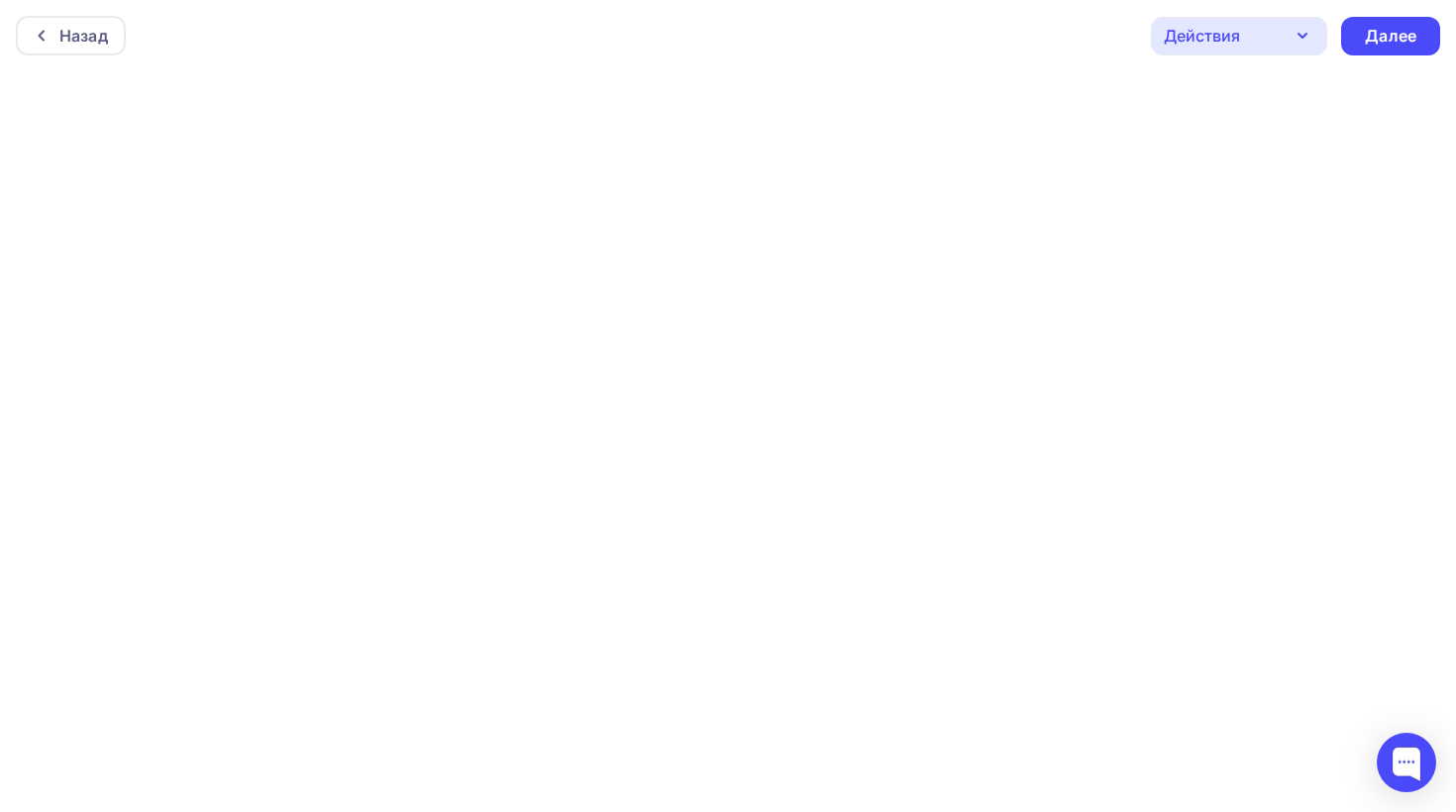 scroll, scrollTop: 5, scrollLeft: 0, axis: vertical 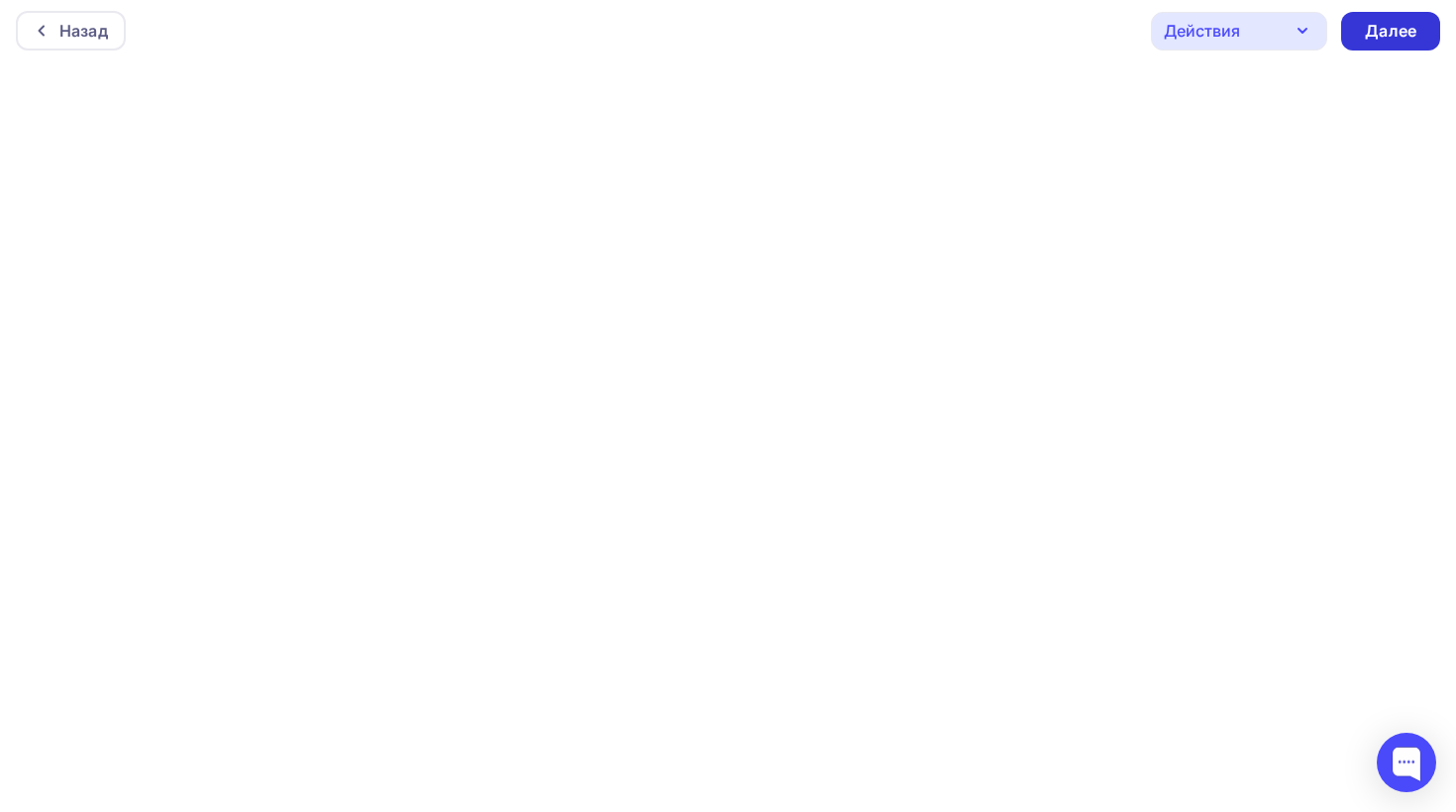 click on "Далее" at bounding box center [1391, 31] 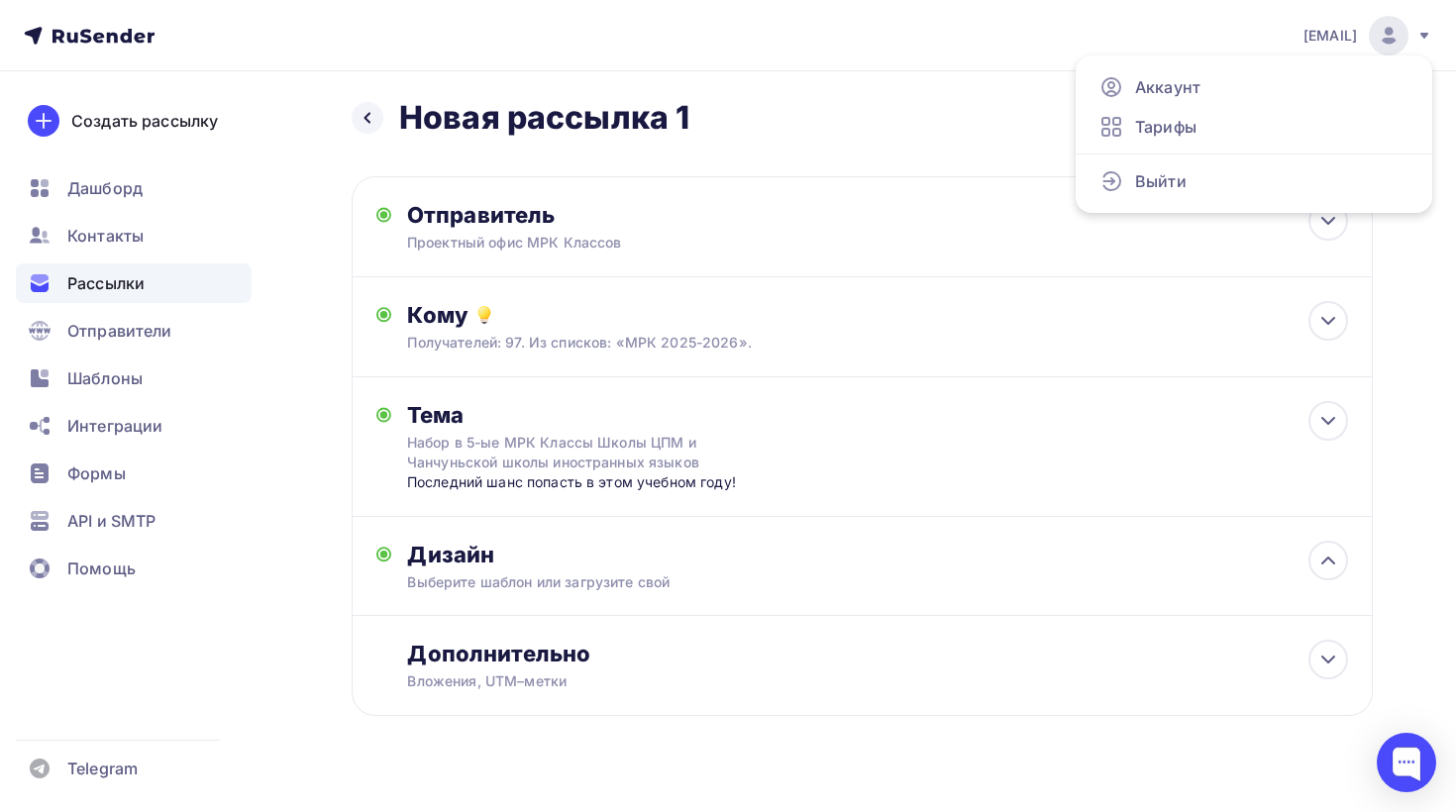scroll, scrollTop: 0, scrollLeft: 0, axis: both 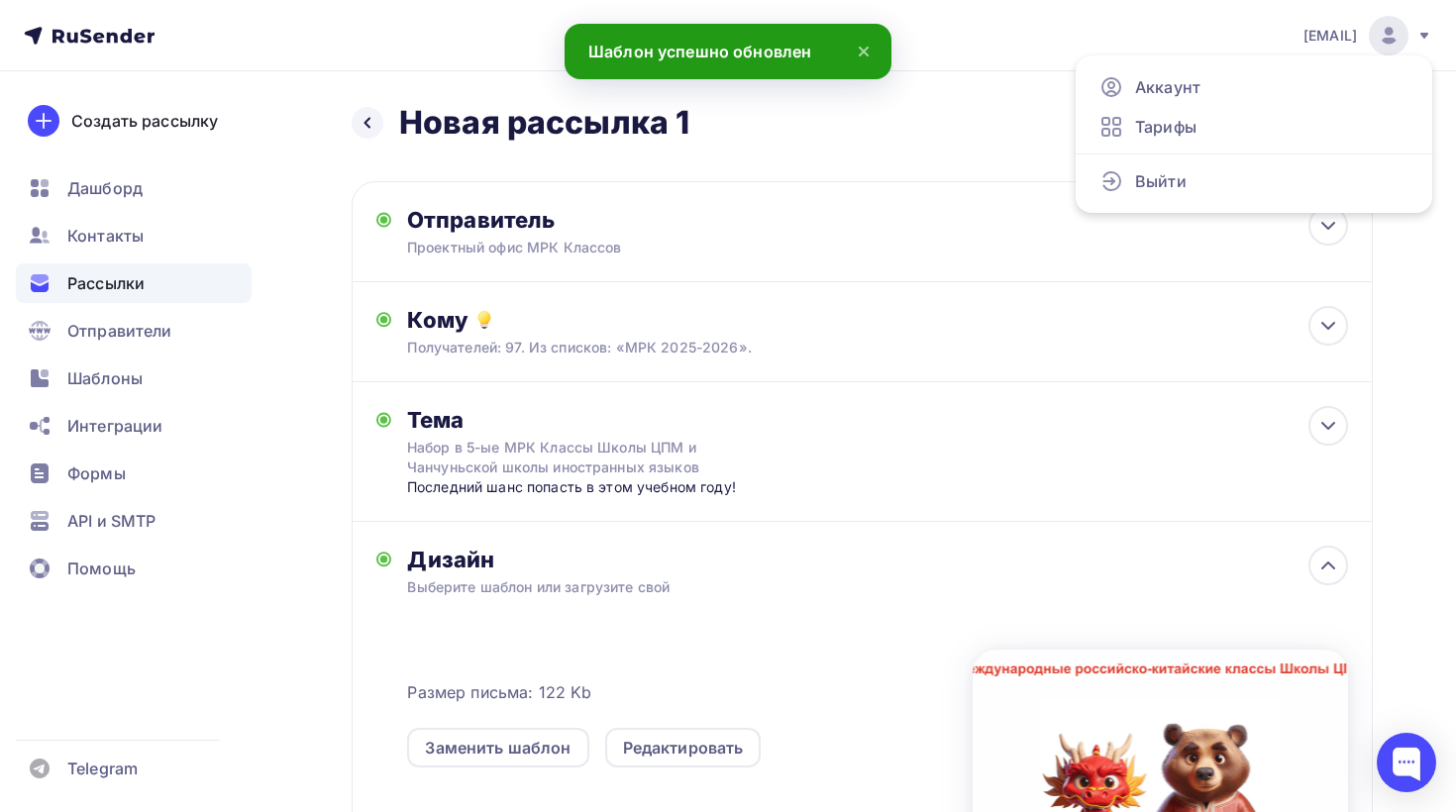 click on "Отправитель
Проектный офис МРК Классов
Email  *
[EMAIL]               Добавить отправителя
Рекомендуем  добавить почту на домене , чтобы рассылка не попала в «Спам»
Имя                 Сохранить
12:45
Кому" at bounding box center (728, 629) 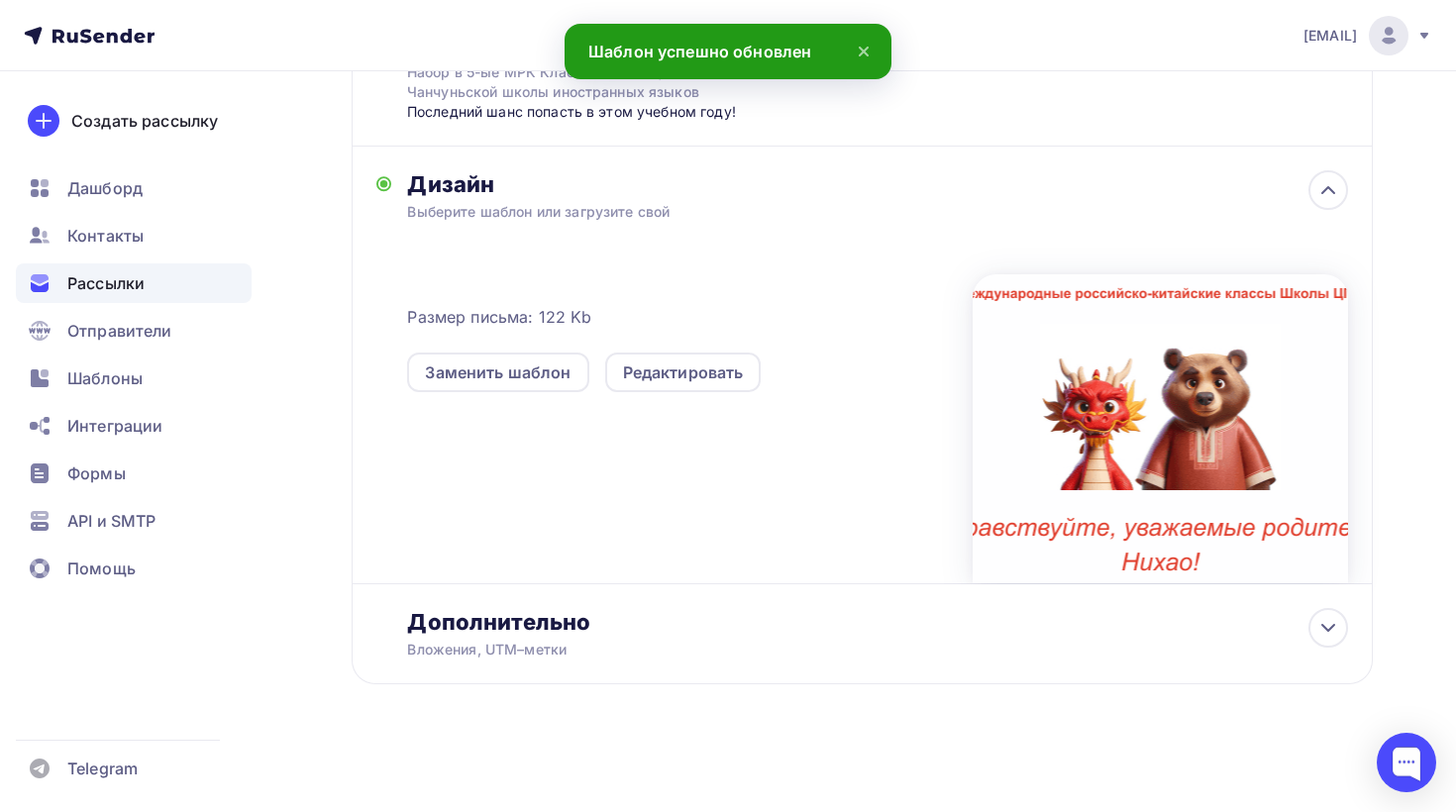 scroll, scrollTop: 0, scrollLeft: 0, axis: both 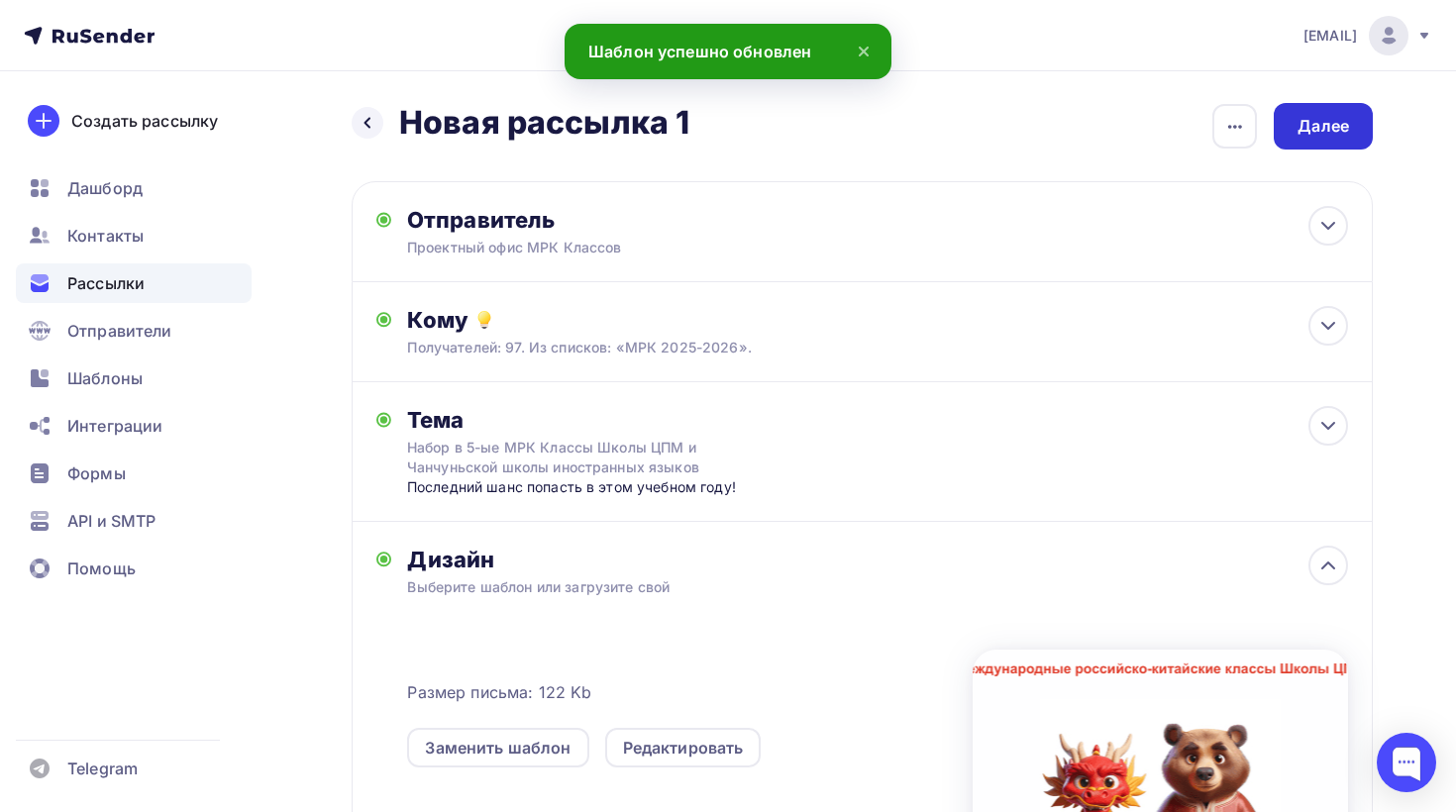 click on "Далее" at bounding box center [1323, 126] 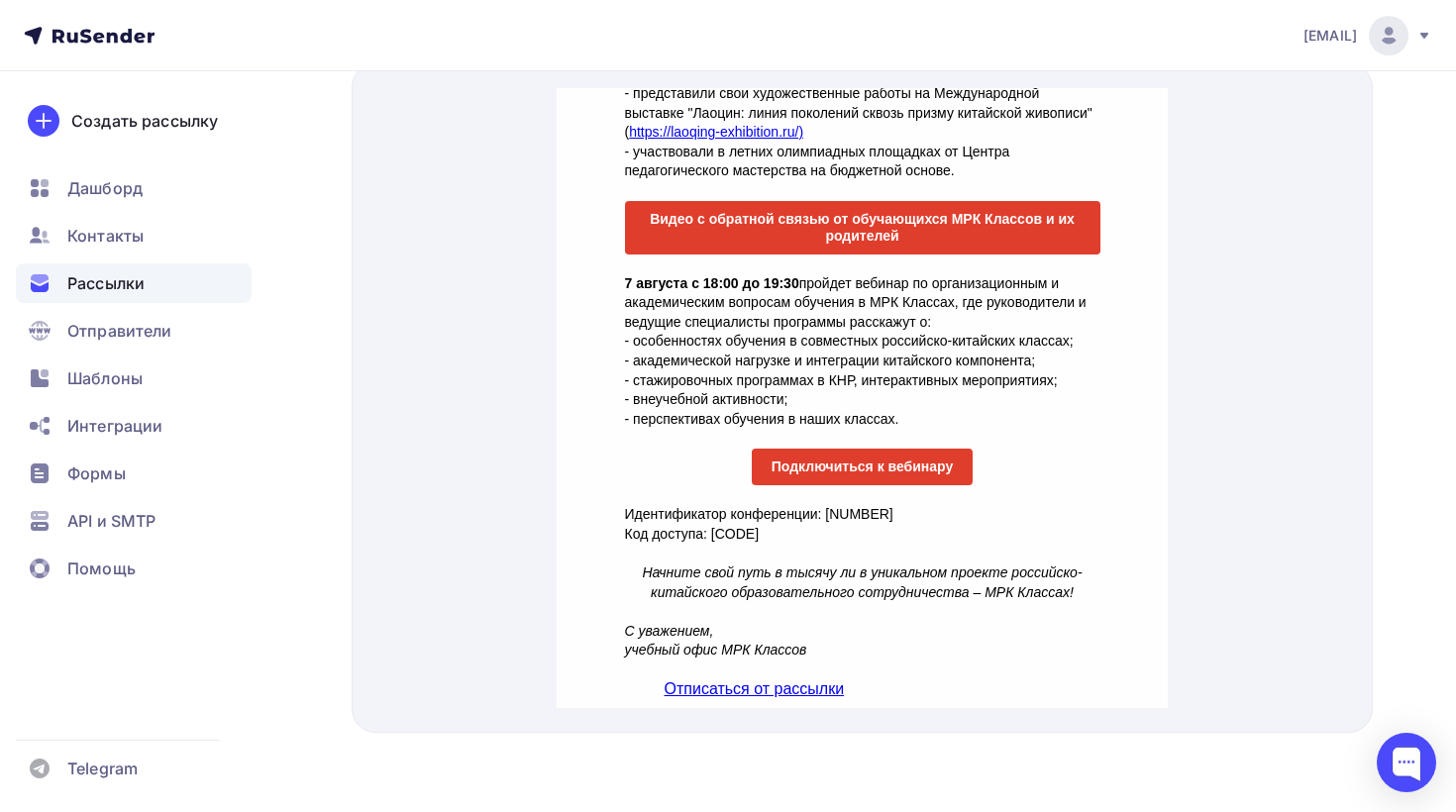 scroll, scrollTop: 0, scrollLeft: 0, axis: both 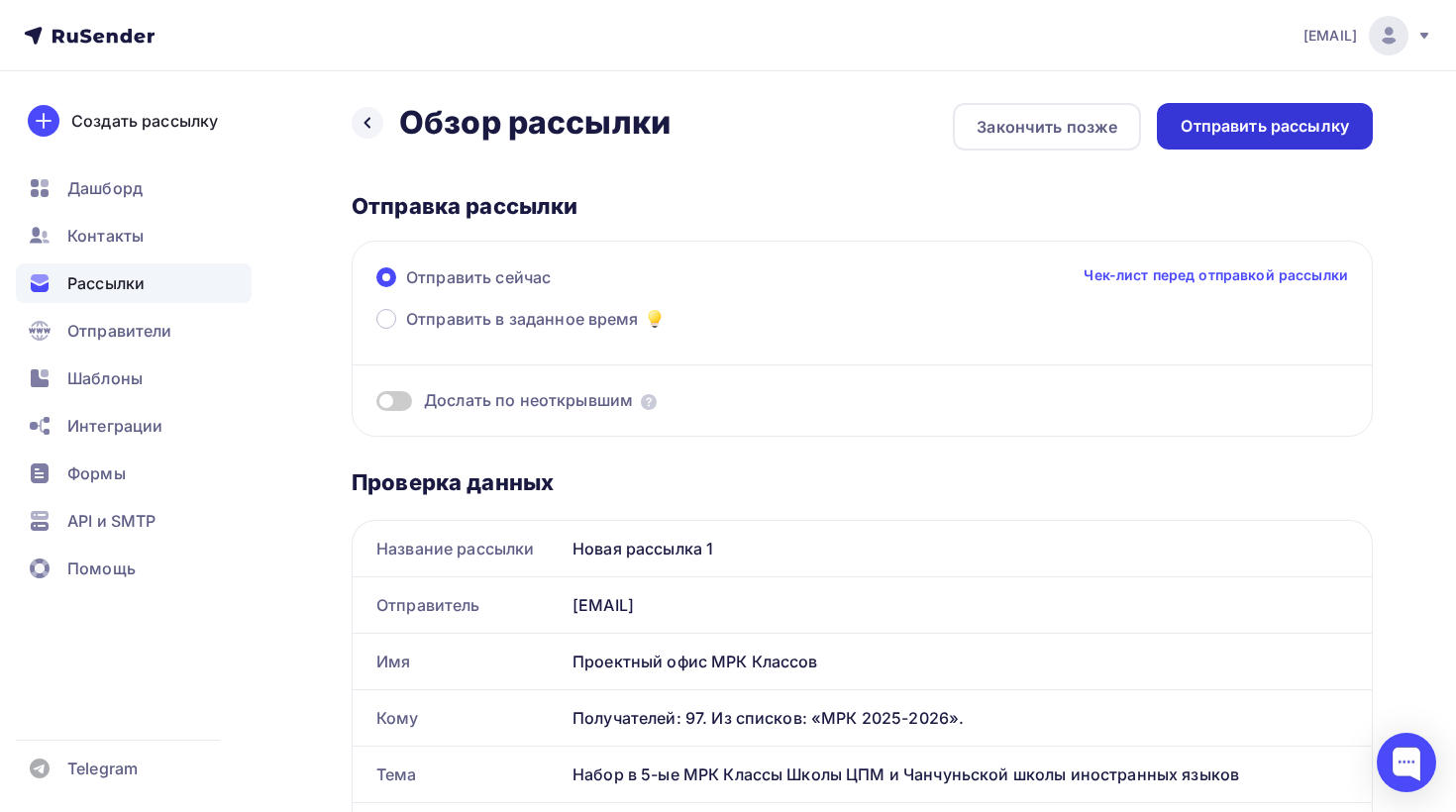 click on "Отправить рассылку" at bounding box center (1265, 126) 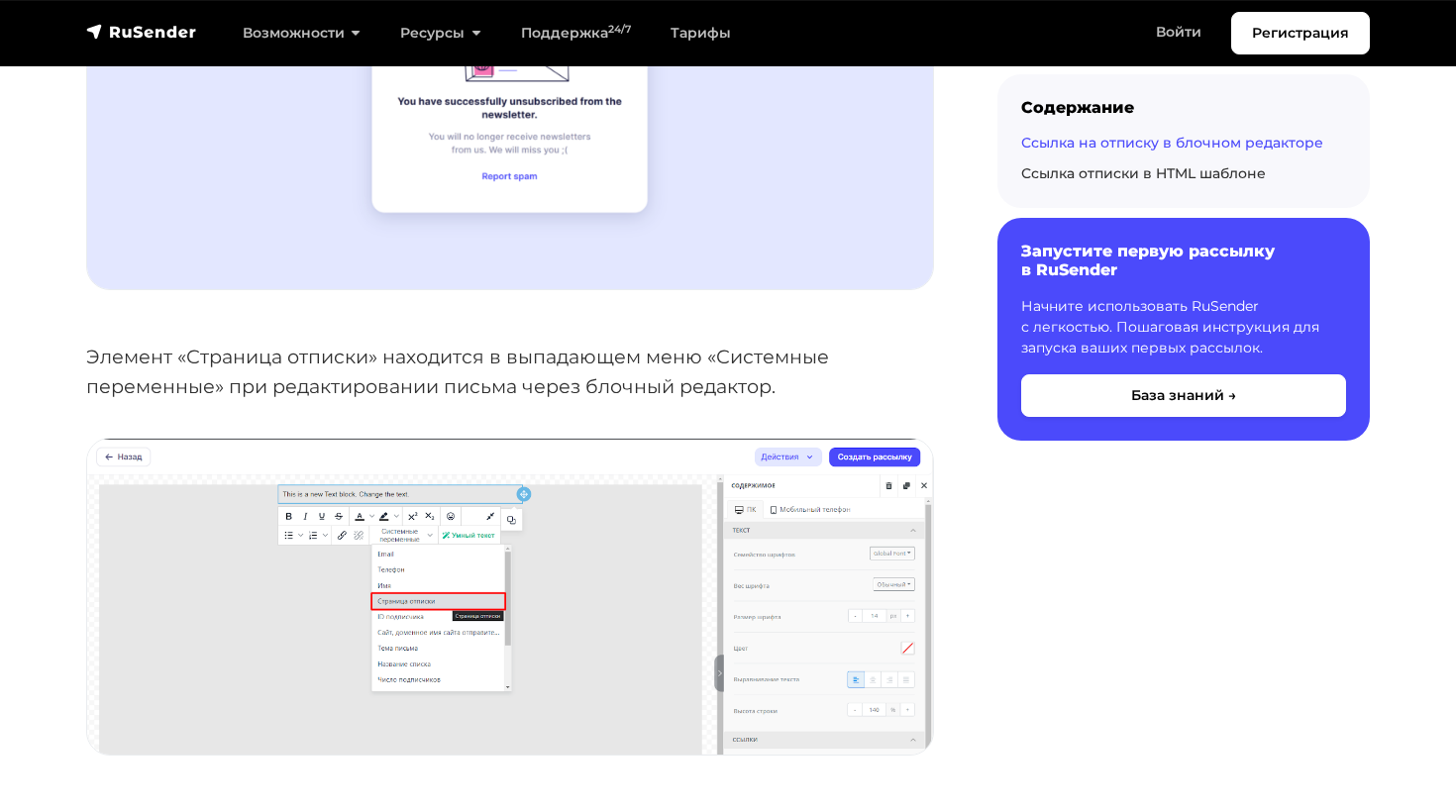 scroll, scrollTop: 1522, scrollLeft: 0, axis: vertical 